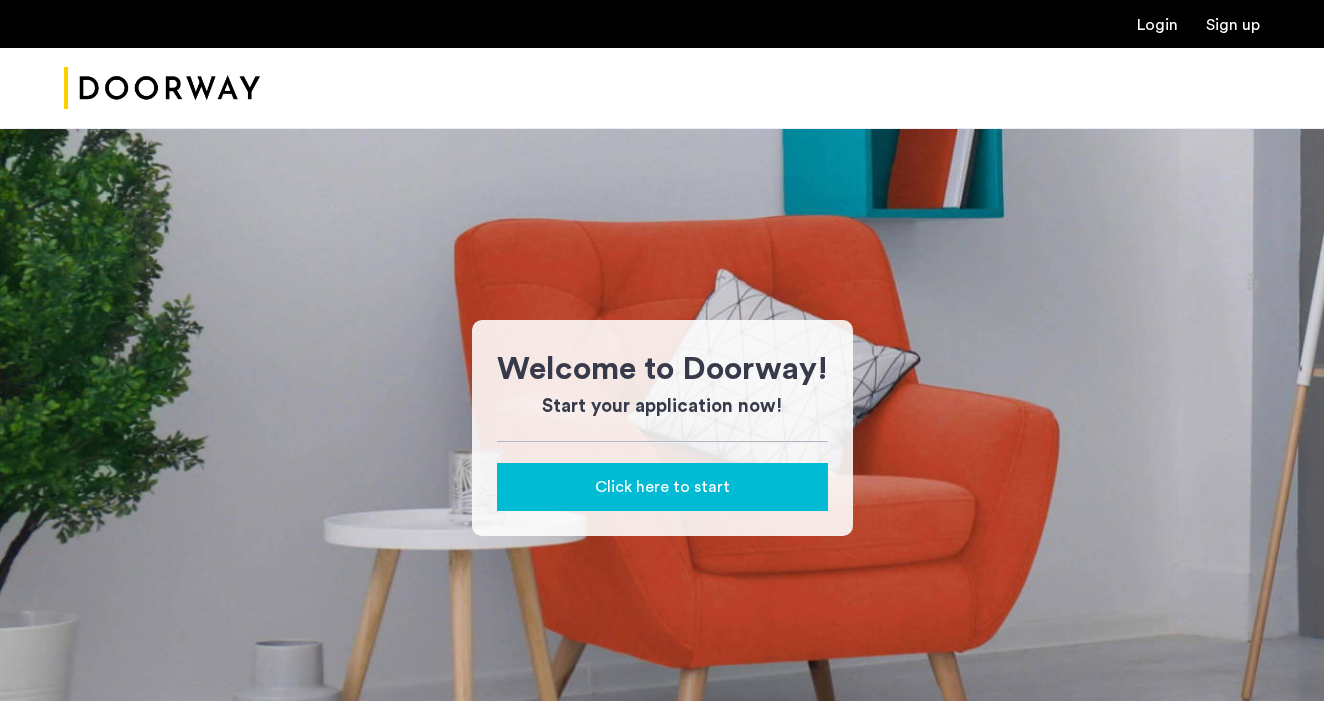 scroll, scrollTop: 0, scrollLeft: 0, axis: both 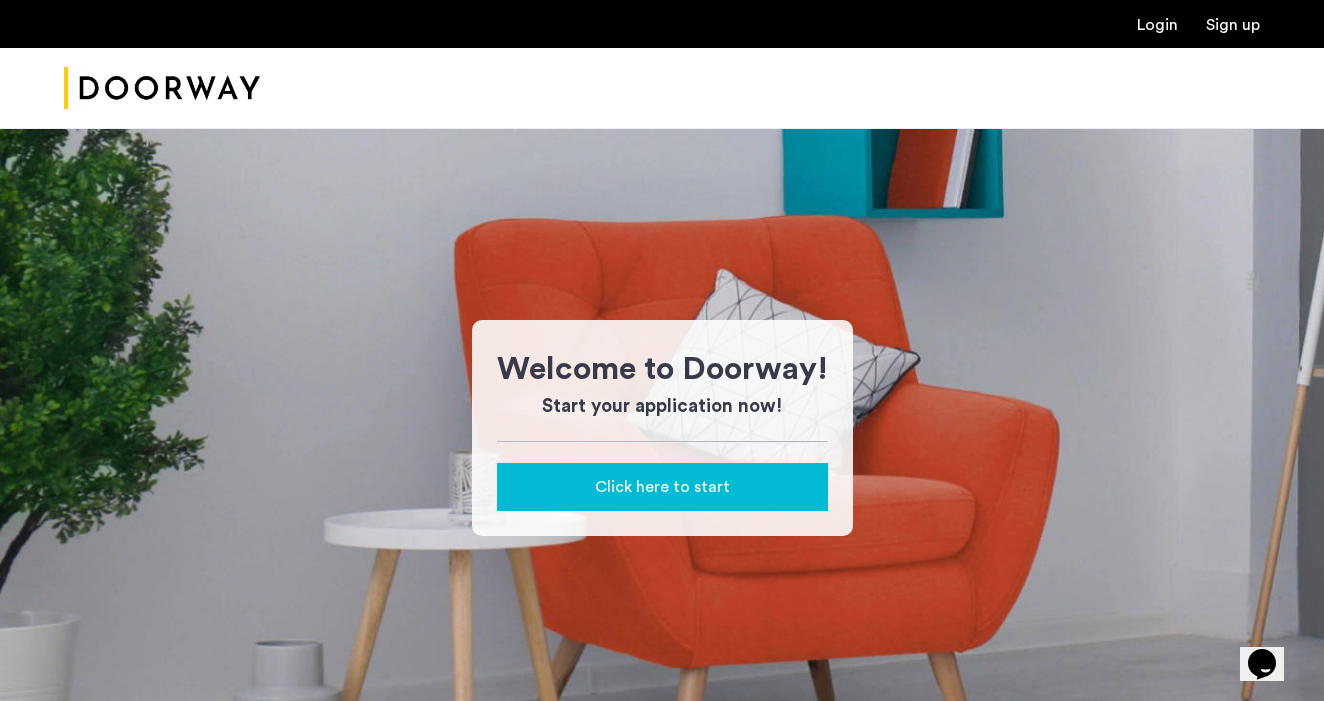 click on "Login" at bounding box center [1157, 25] 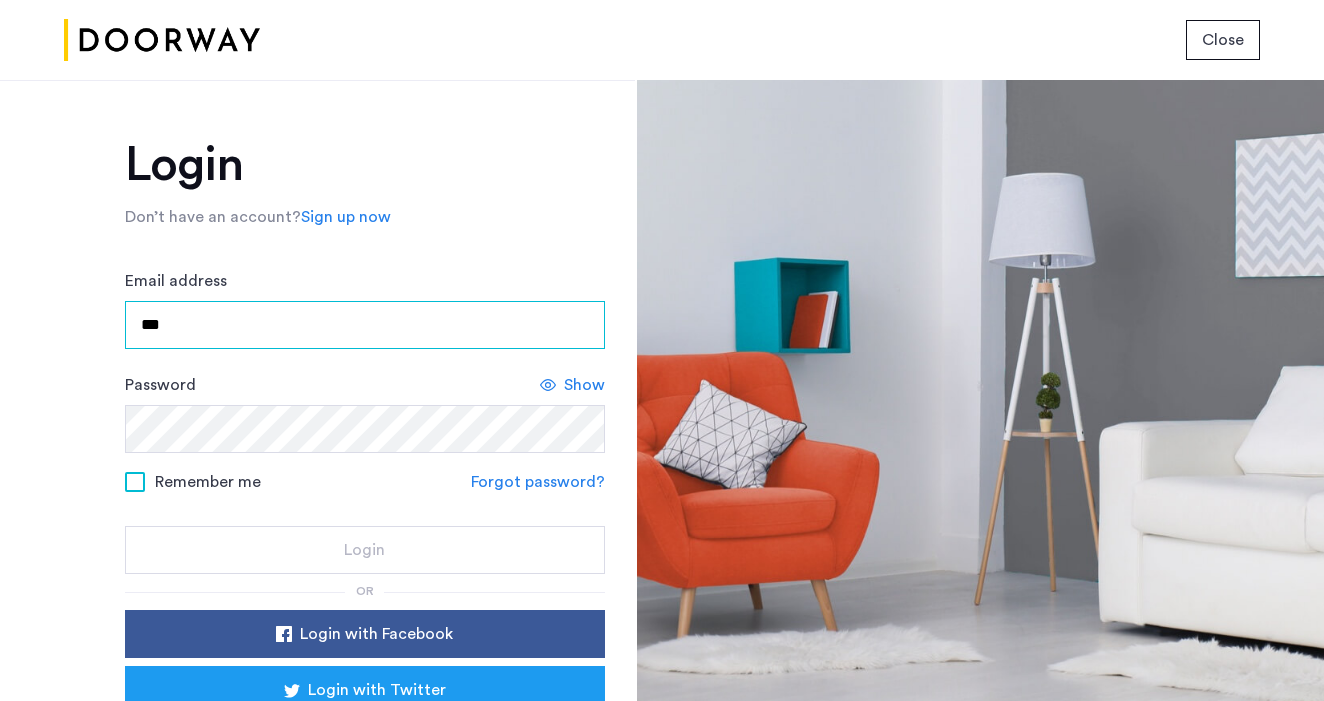 type on "****" 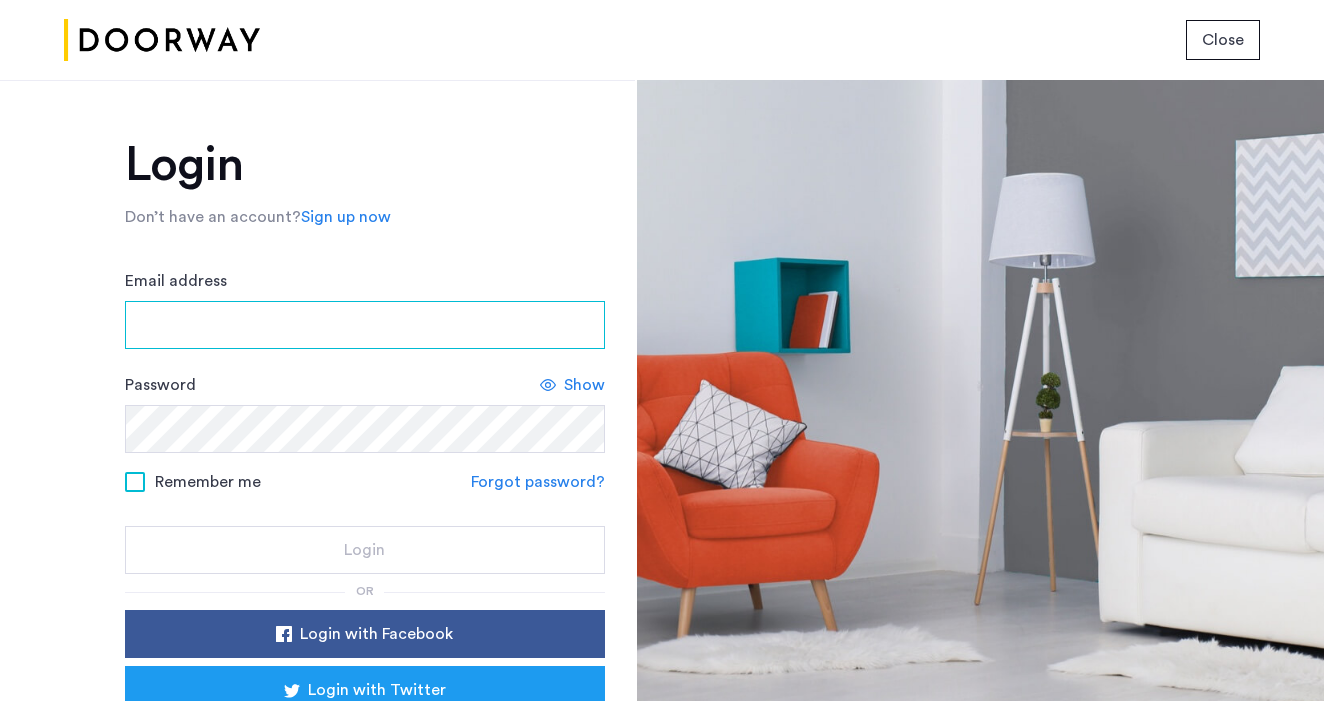 type on "**********" 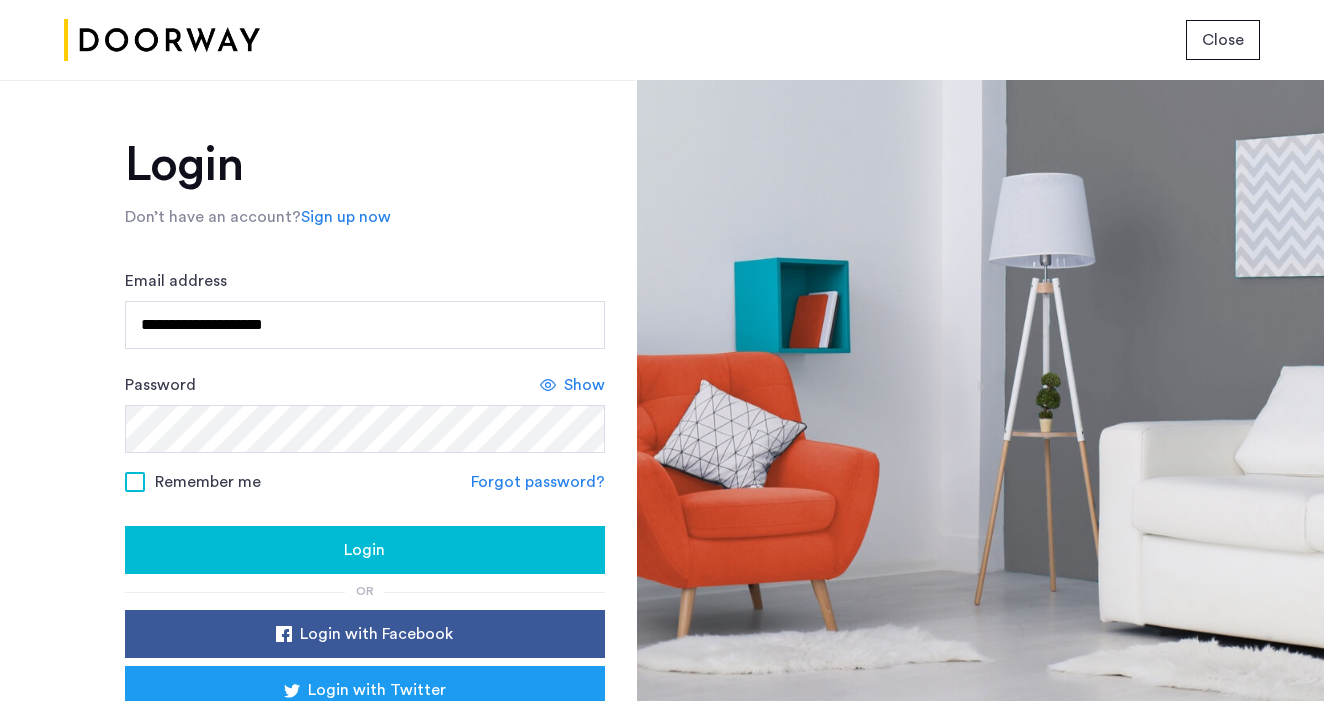 click on "Show" 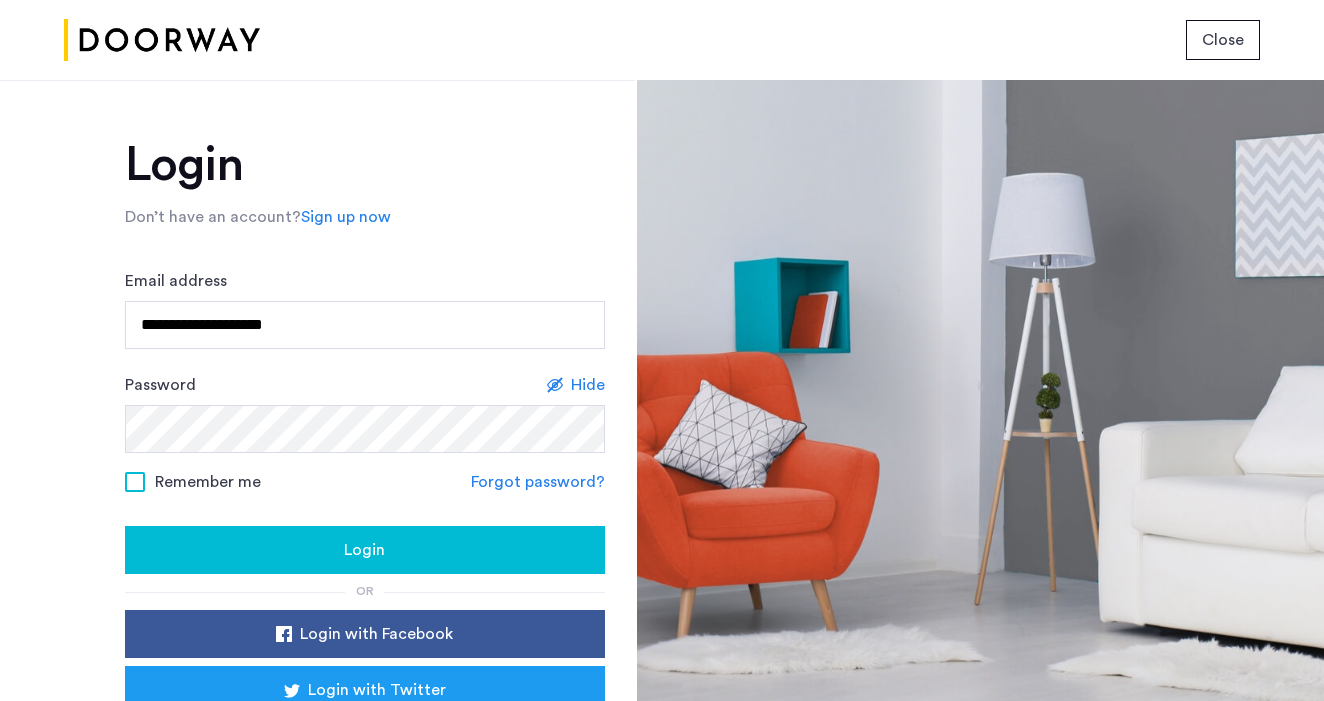 click on "Login" 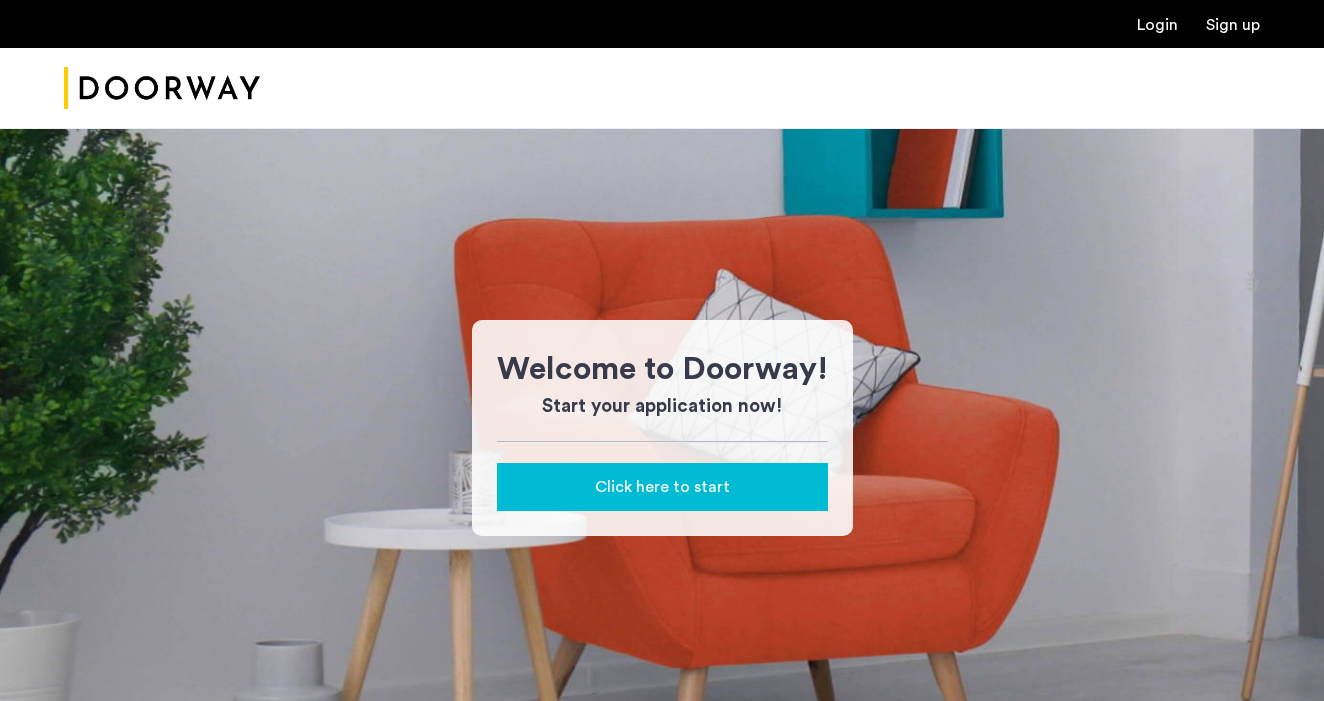 scroll, scrollTop: 0, scrollLeft: 0, axis: both 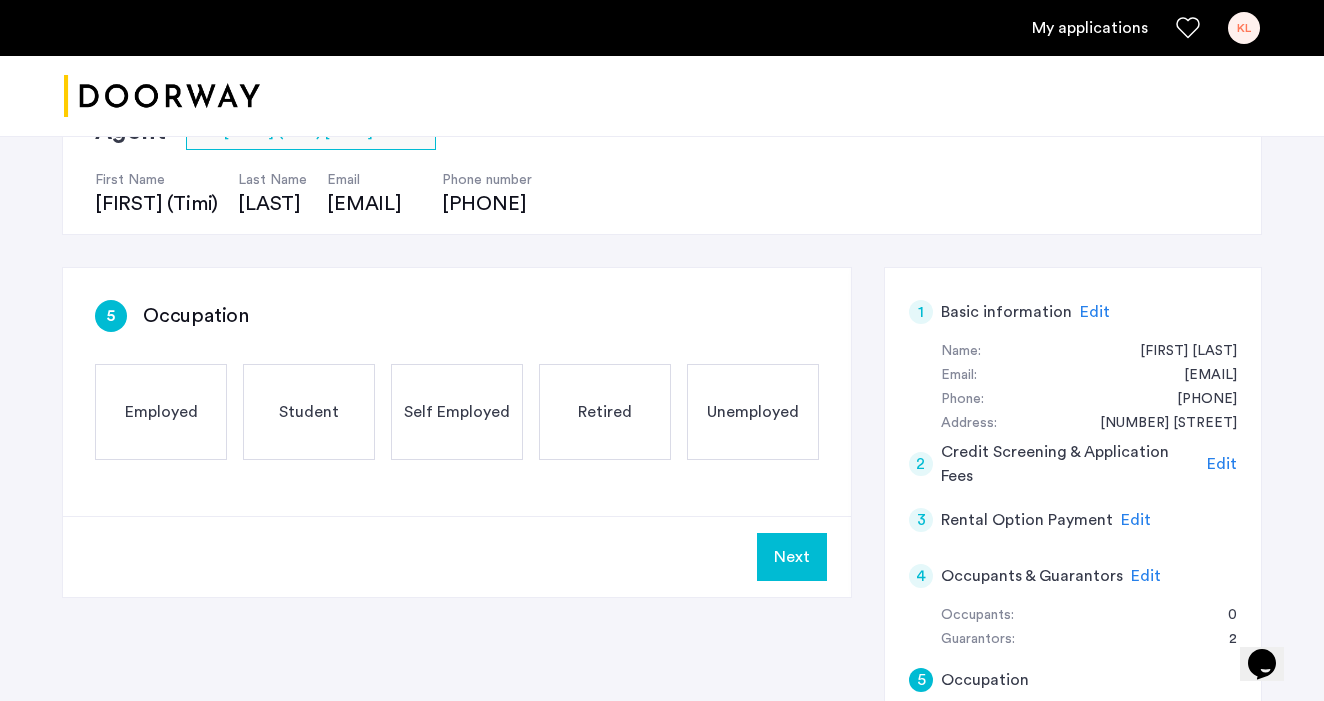 click on "Self Employed" 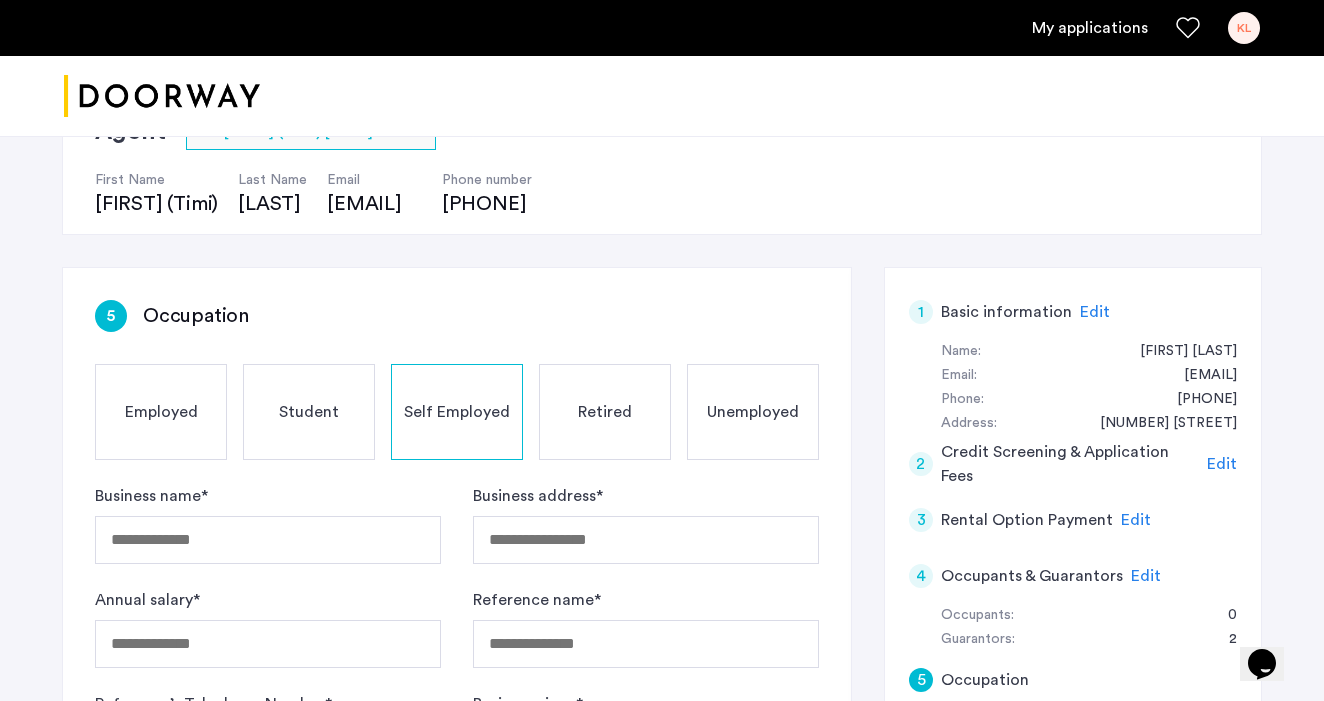 click on "Employed" 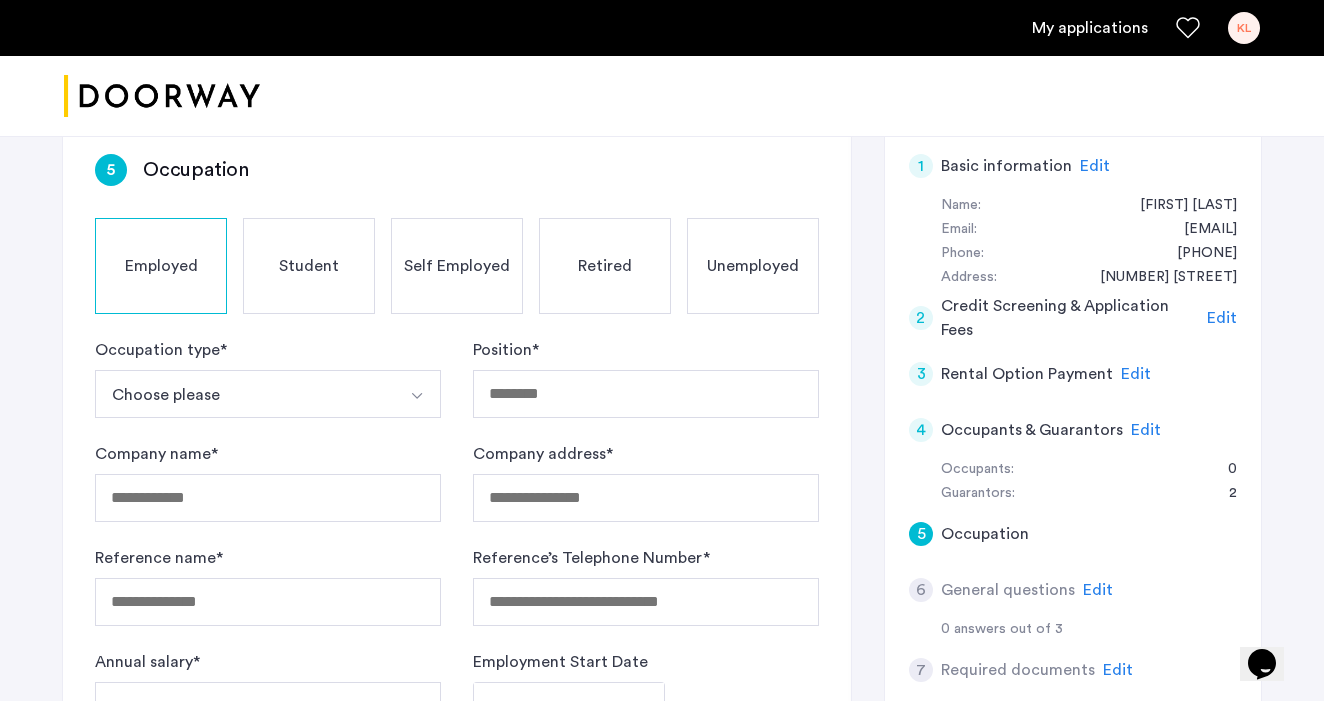 scroll, scrollTop: 343, scrollLeft: 0, axis: vertical 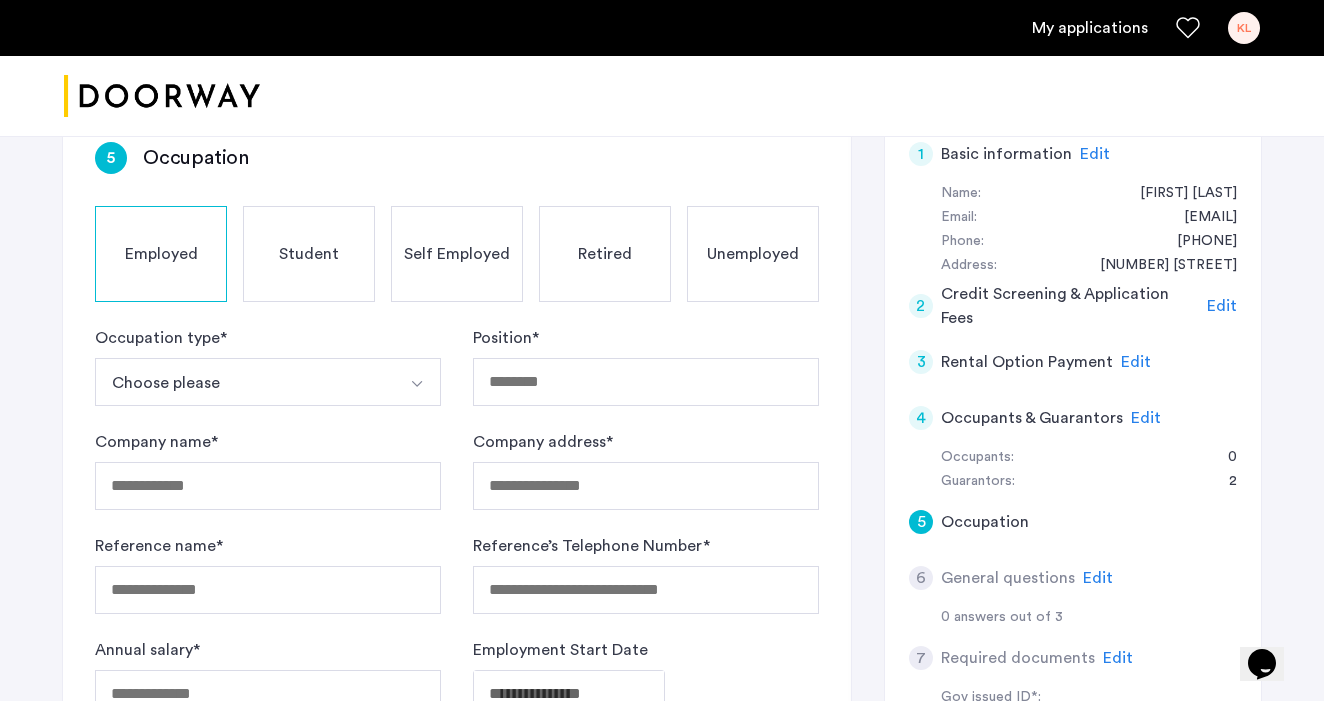 click on "Choose please" at bounding box center [244, 382] 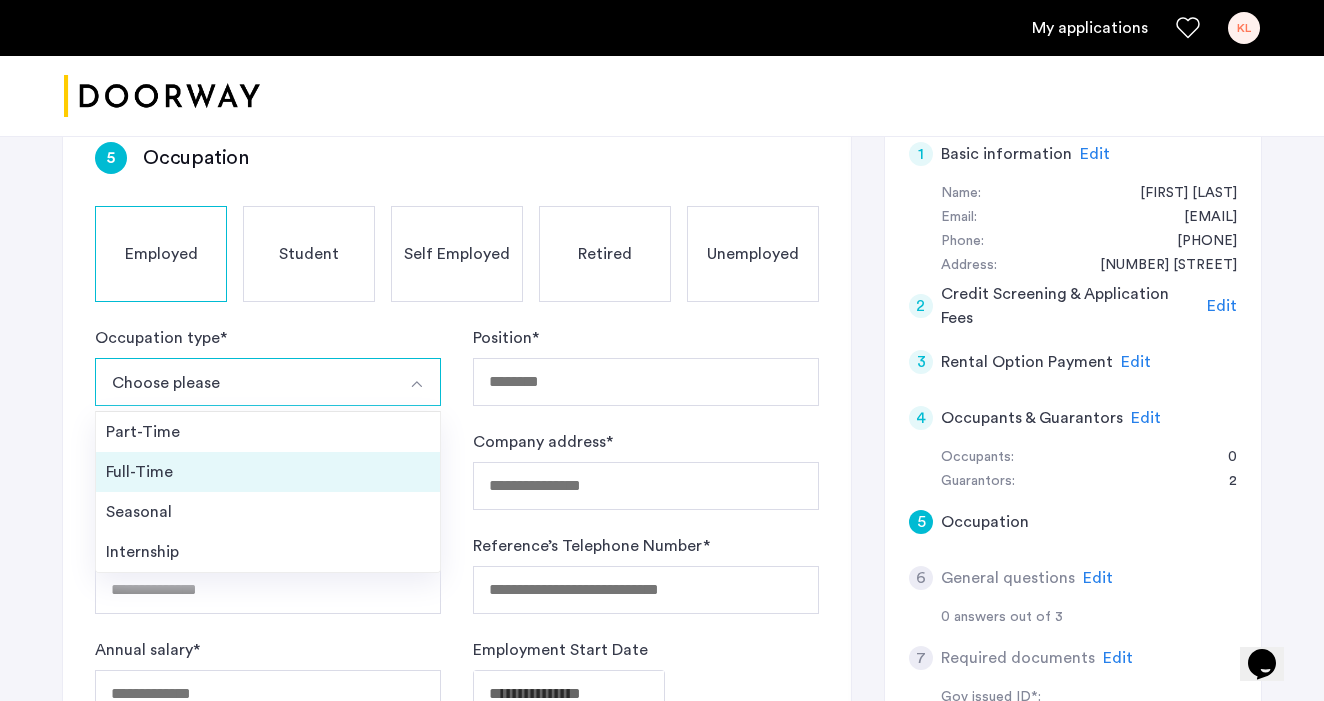 click on "Full-Time" at bounding box center (268, 472) 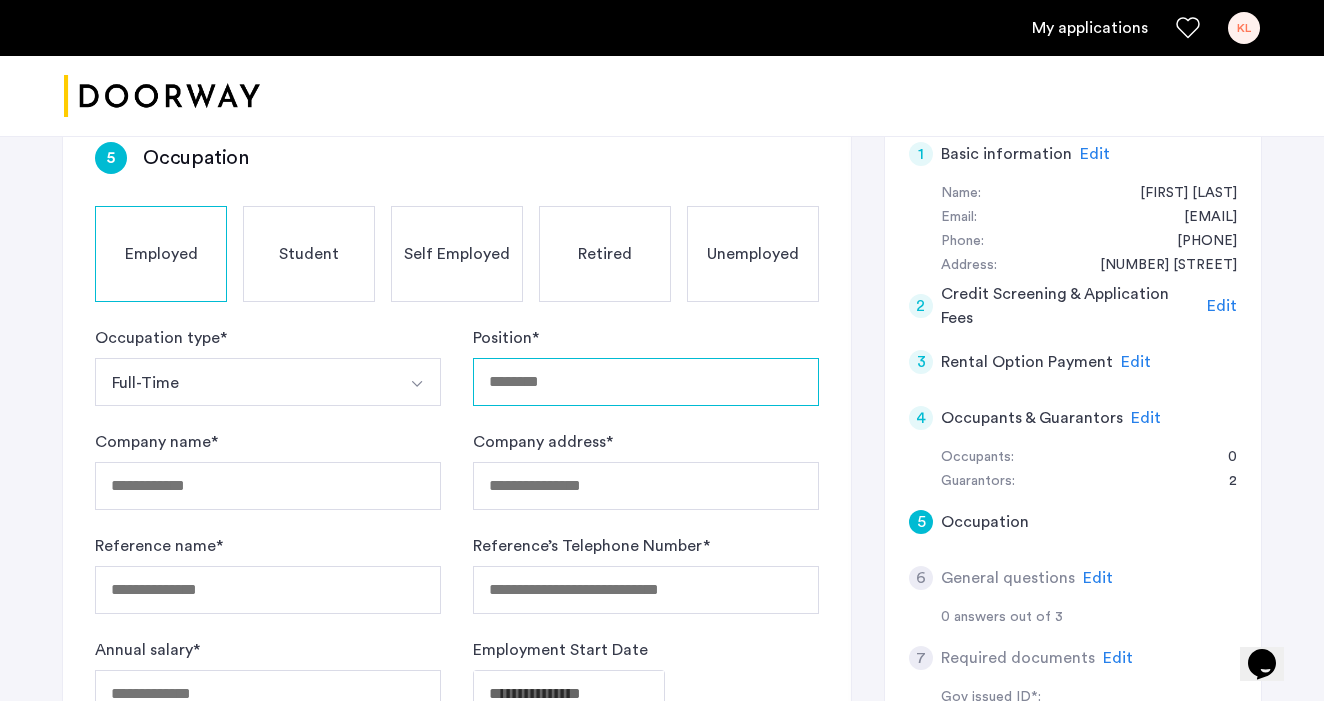 click on "Position  *" at bounding box center (646, 382) 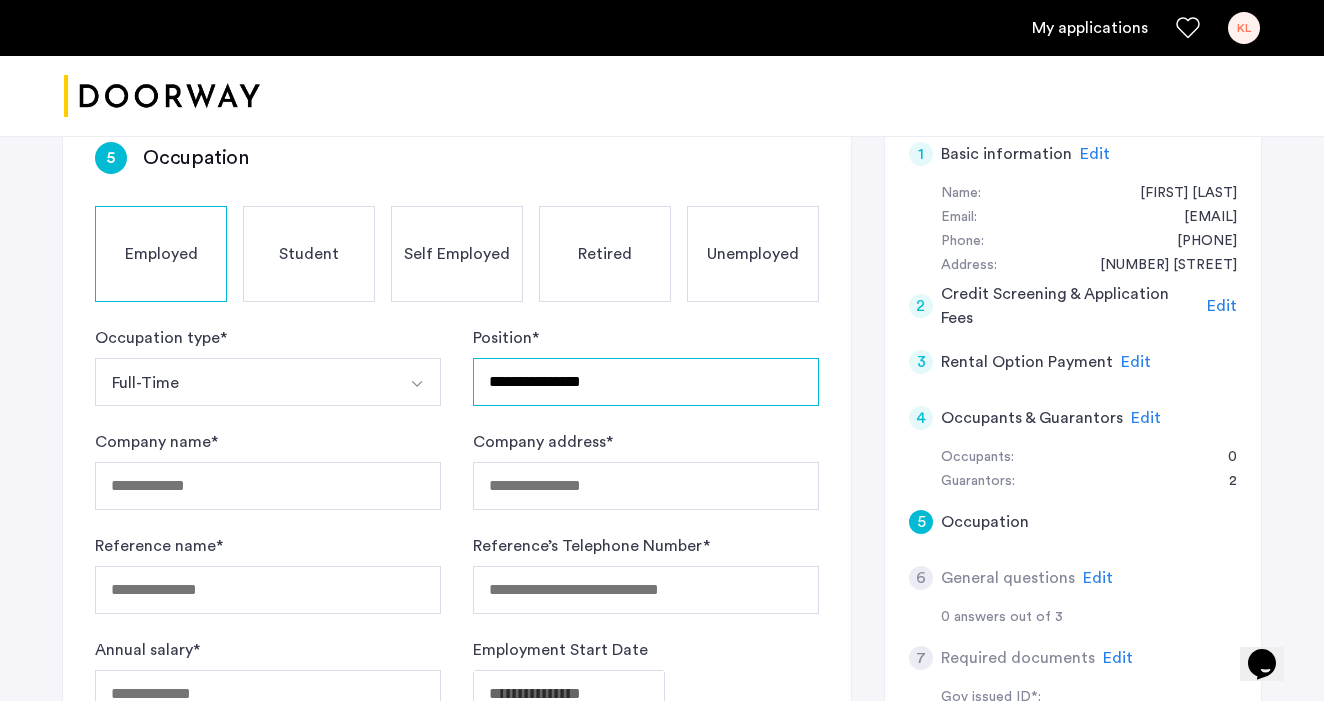 type on "**********" 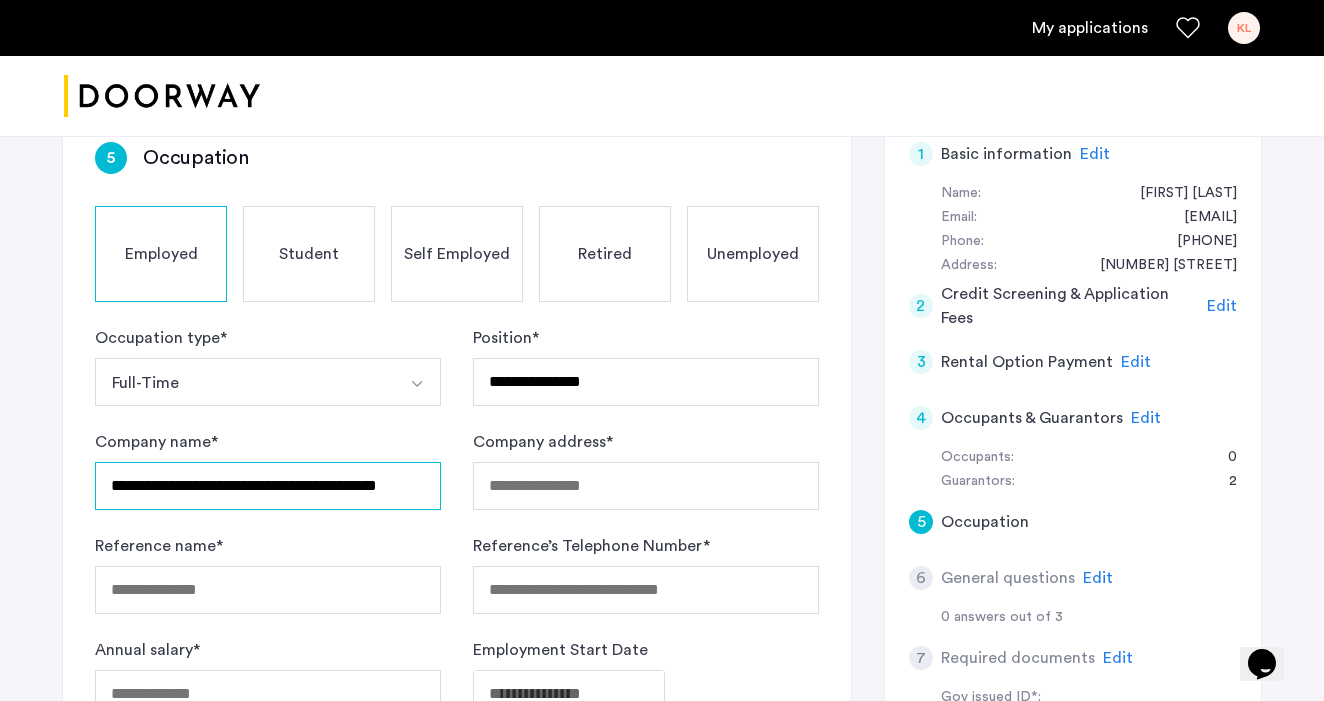 type on "**********" 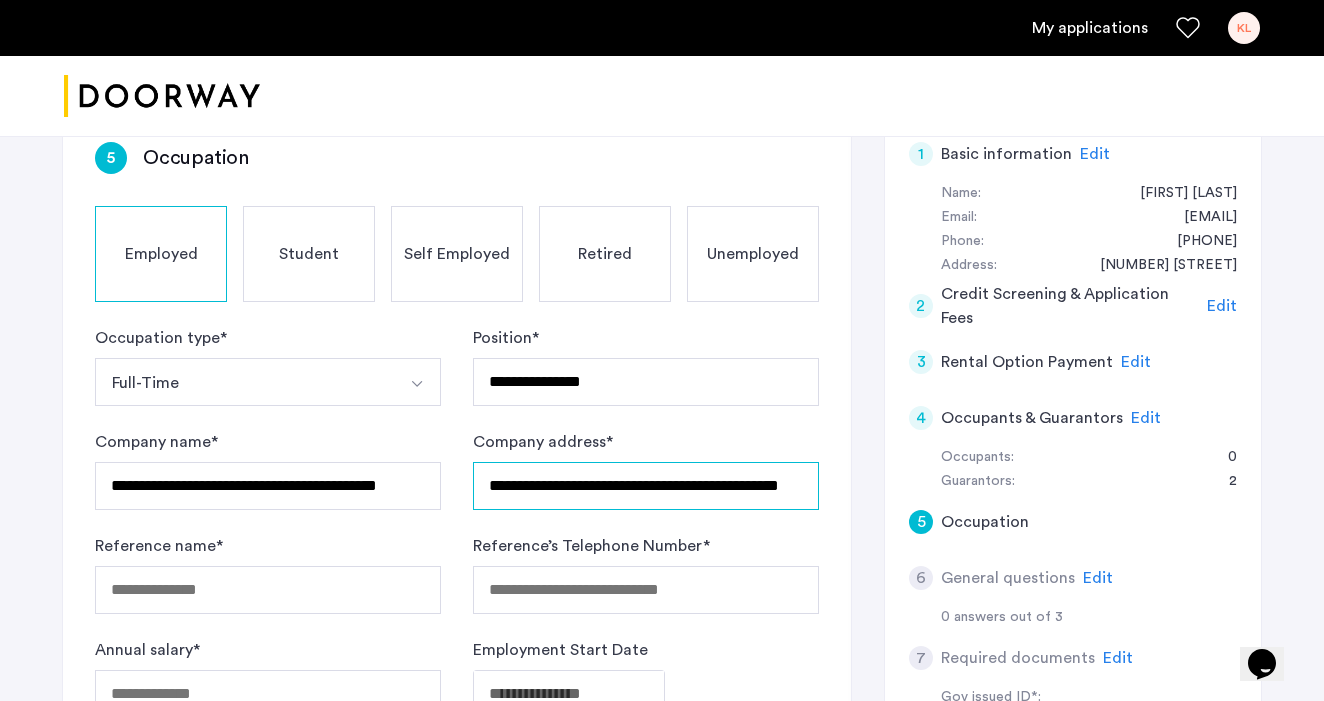 type on "**********" 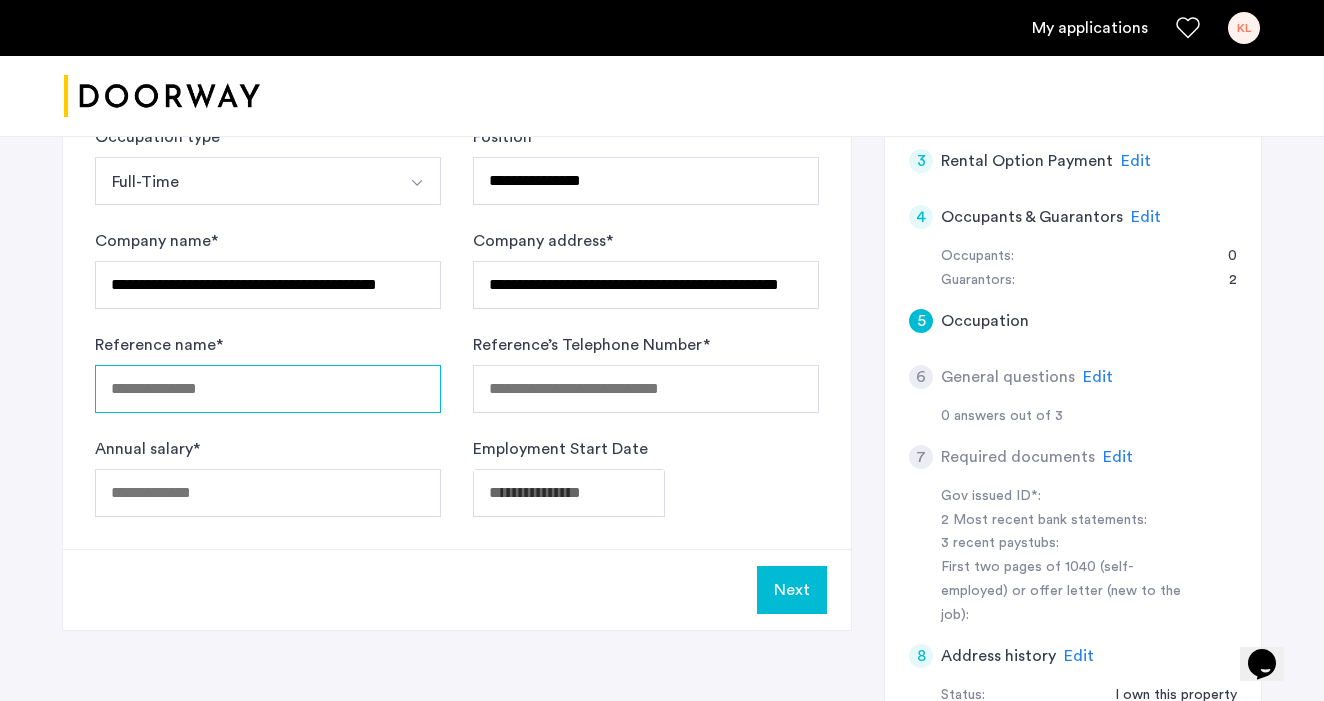 scroll, scrollTop: 545, scrollLeft: 0, axis: vertical 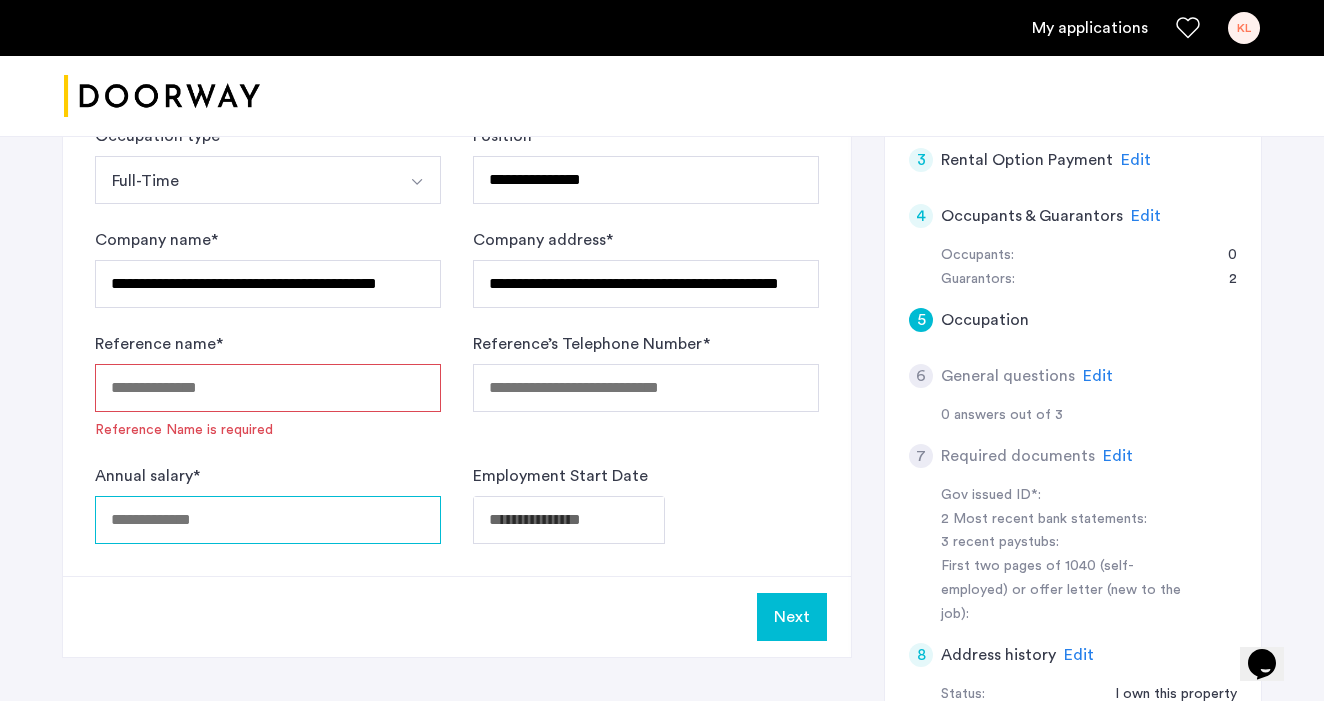 click on "Annual salary  *" 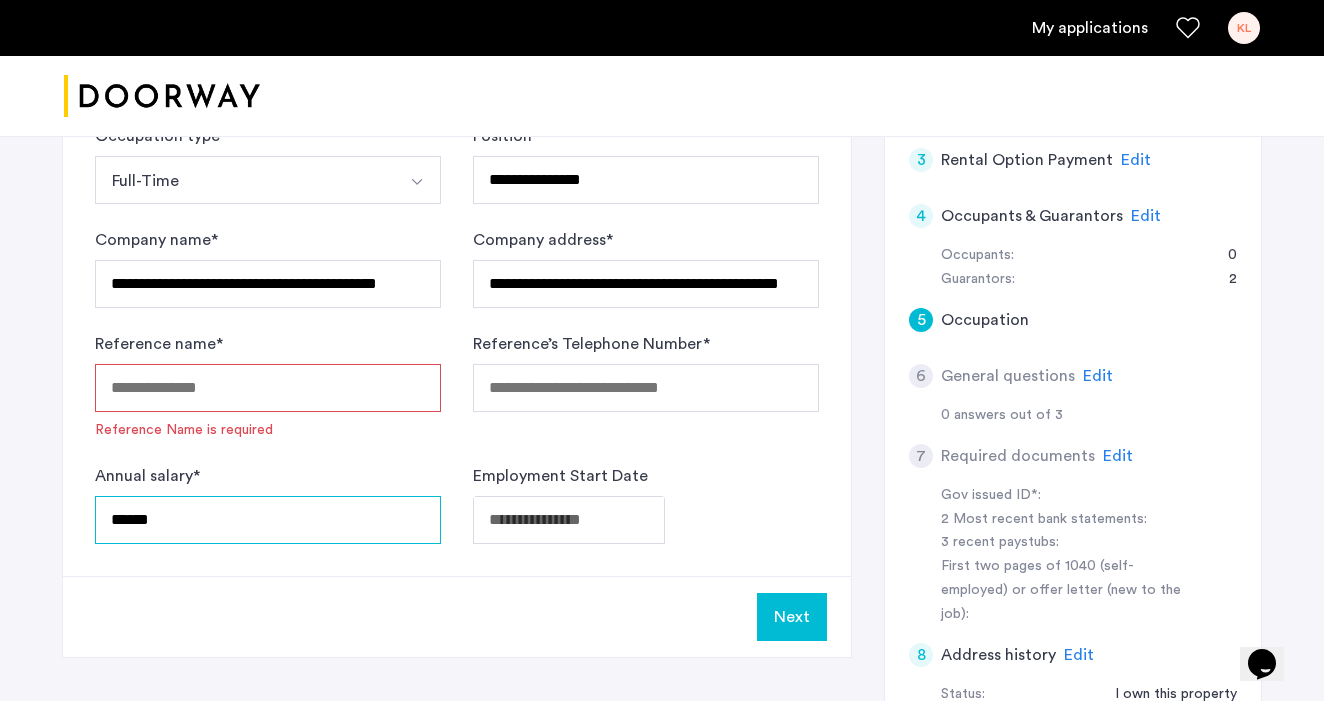 type on "******" 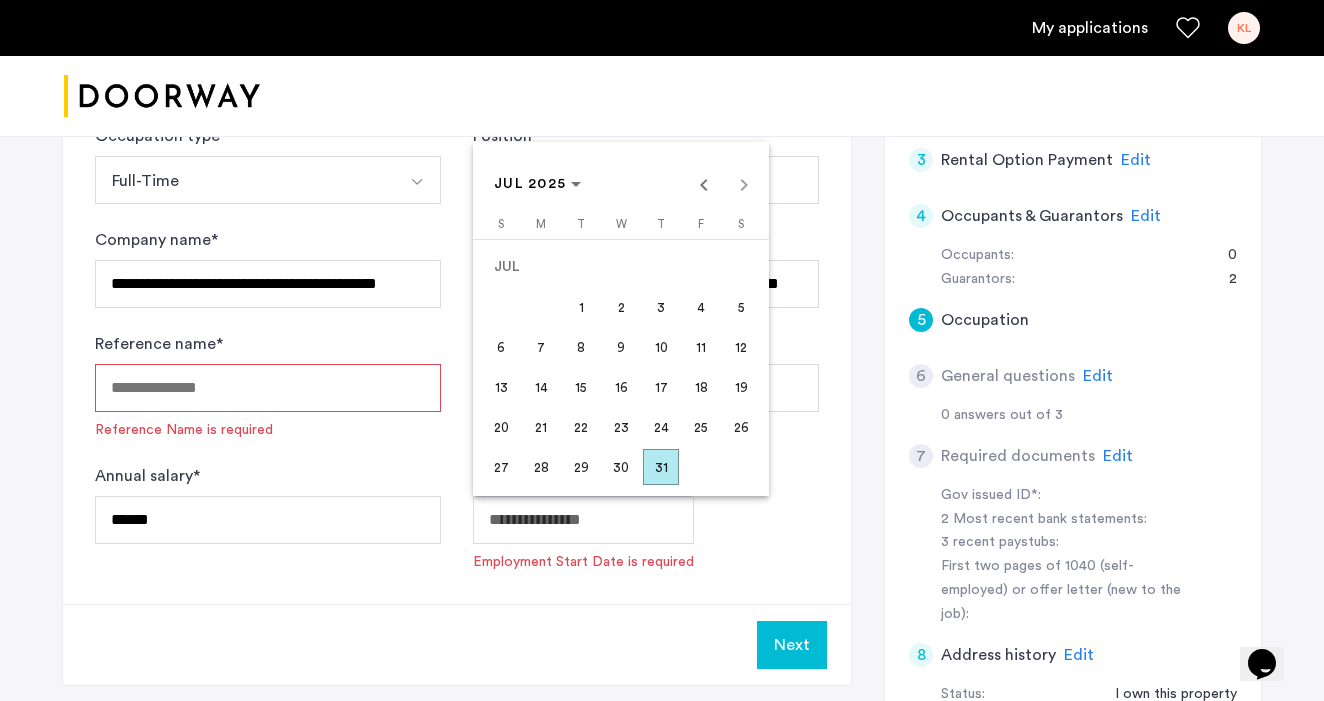 click on "**********" at bounding box center [662, -195] 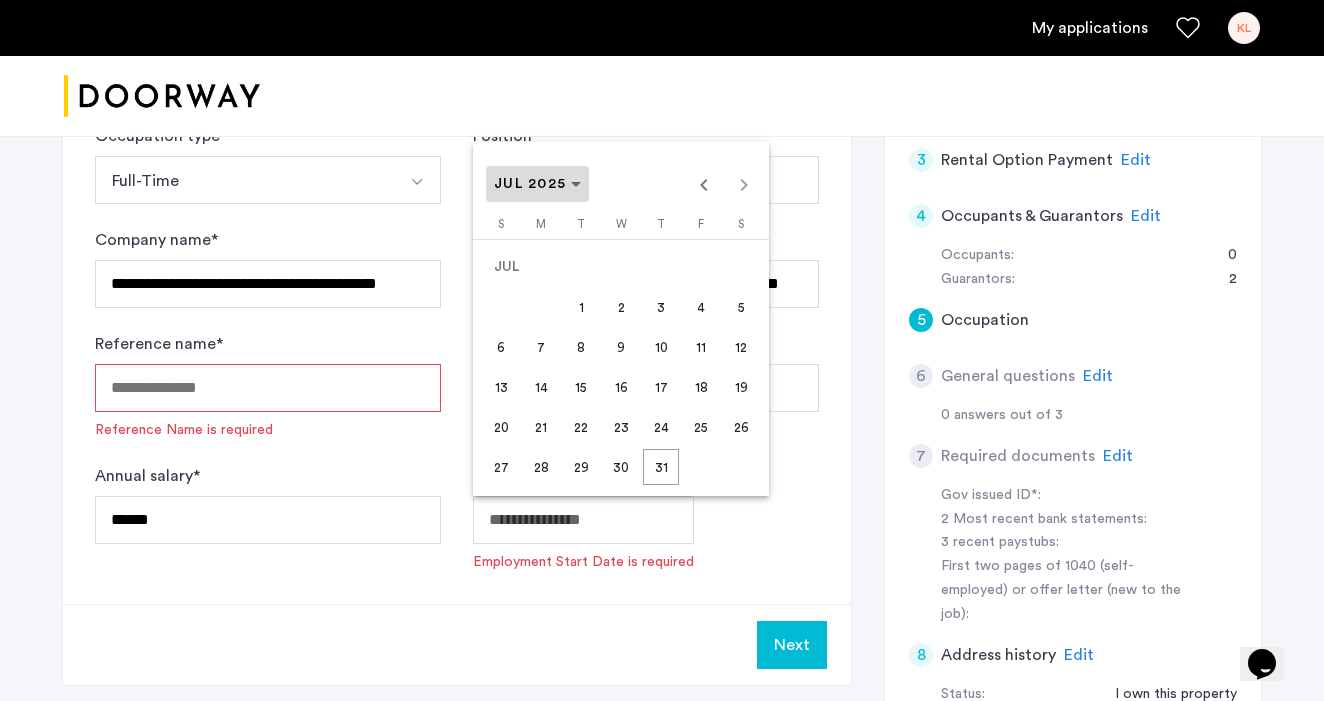 click on "JUL 2025" at bounding box center (537, 184) 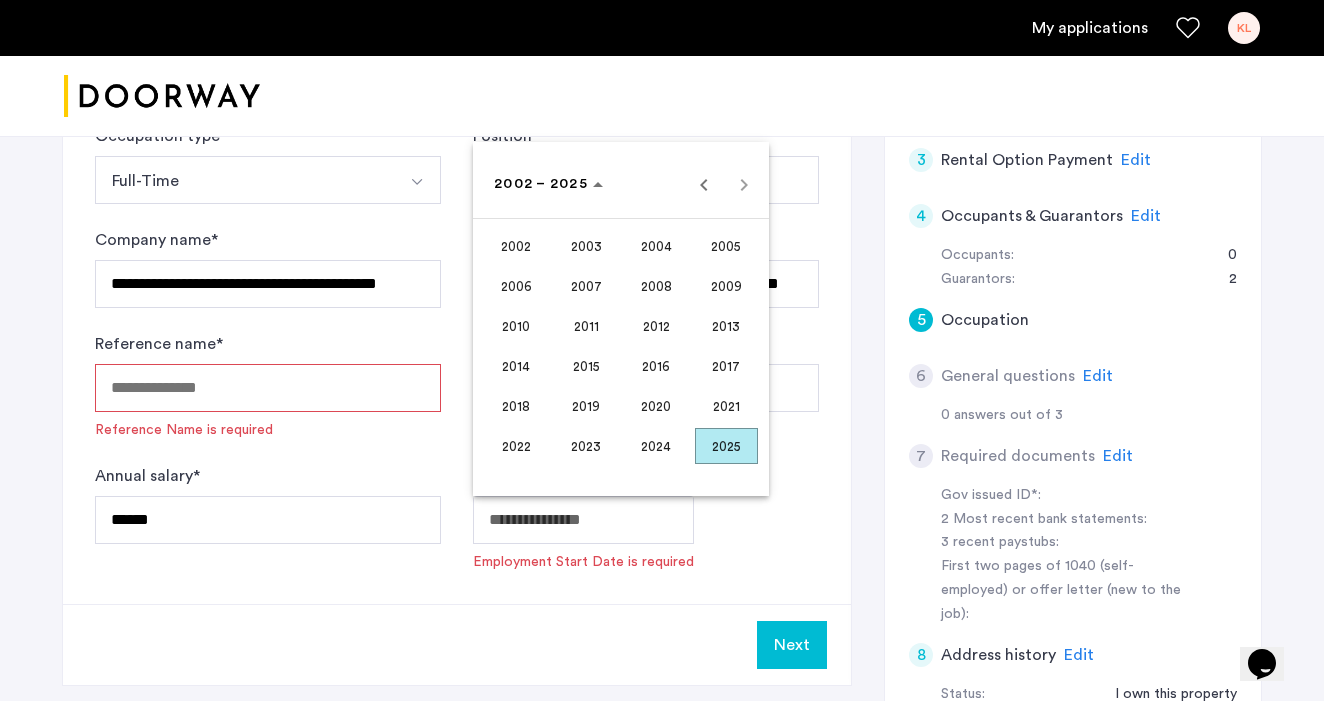 click on "2004" at bounding box center (656, 246) 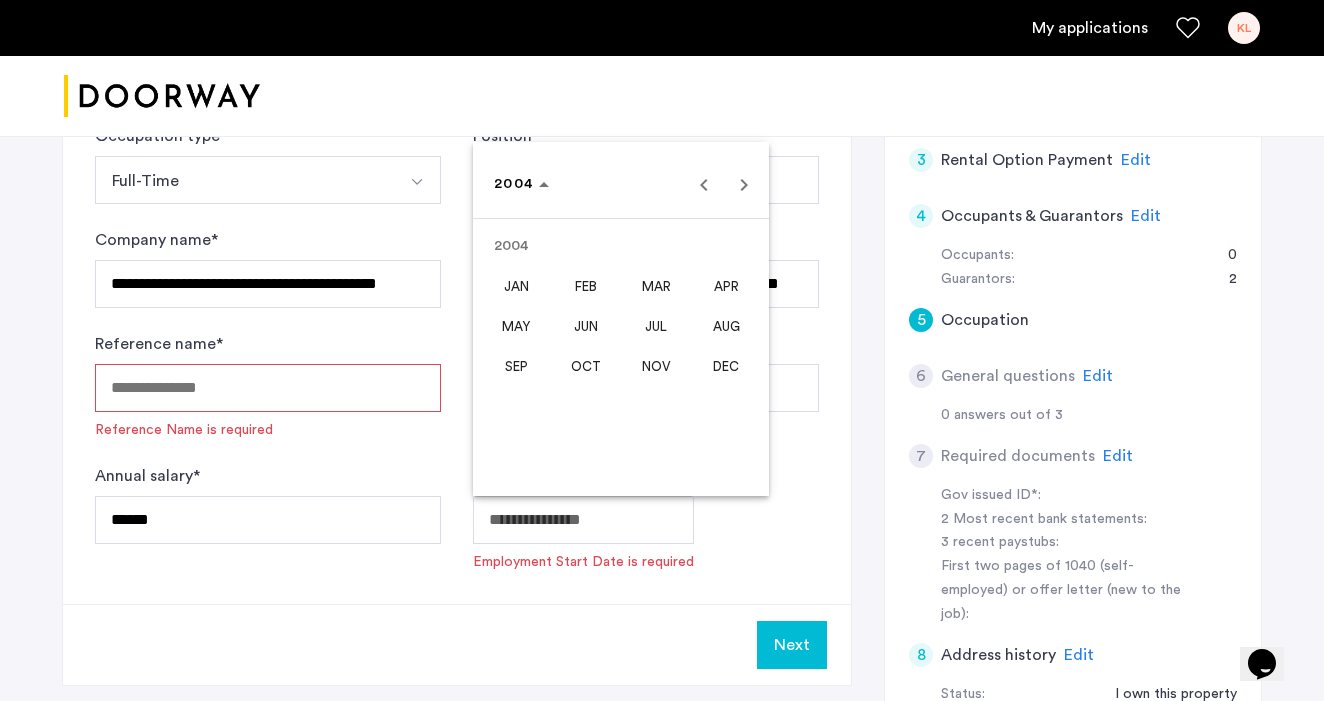 click on "MAR" at bounding box center [656, 286] 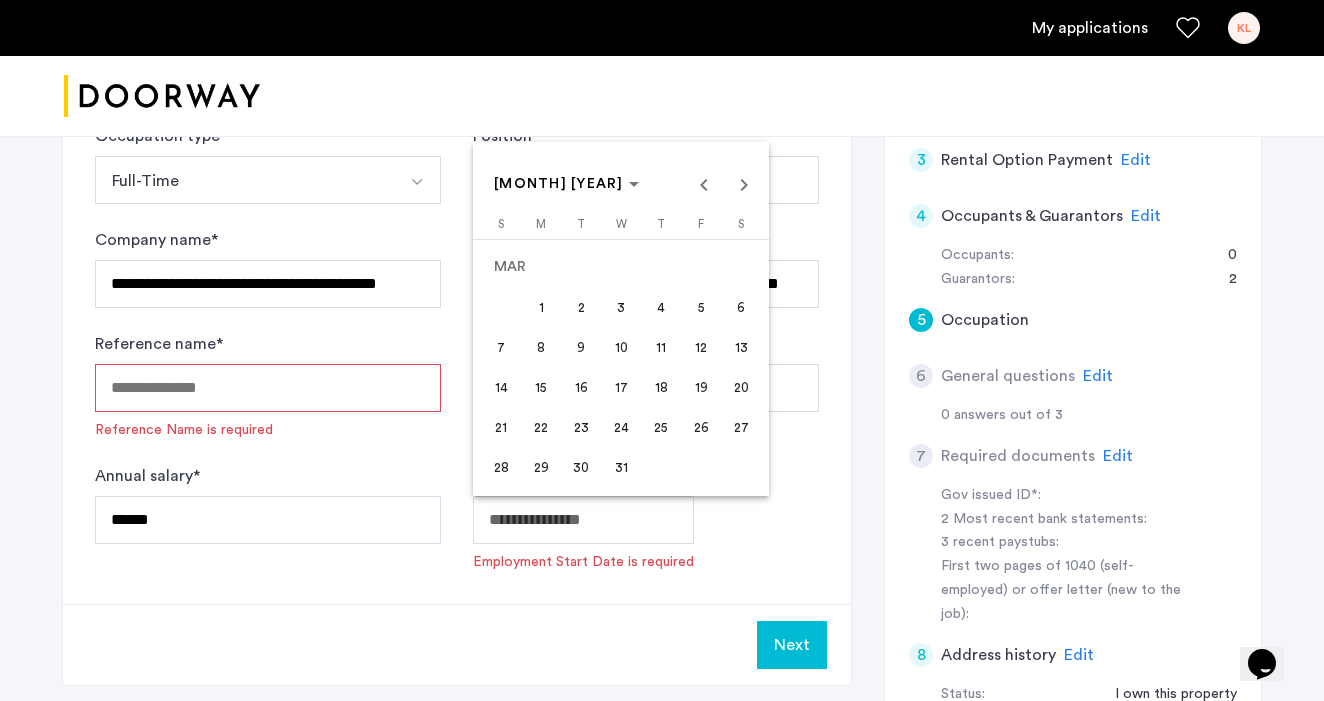 click on "22" at bounding box center (541, 427) 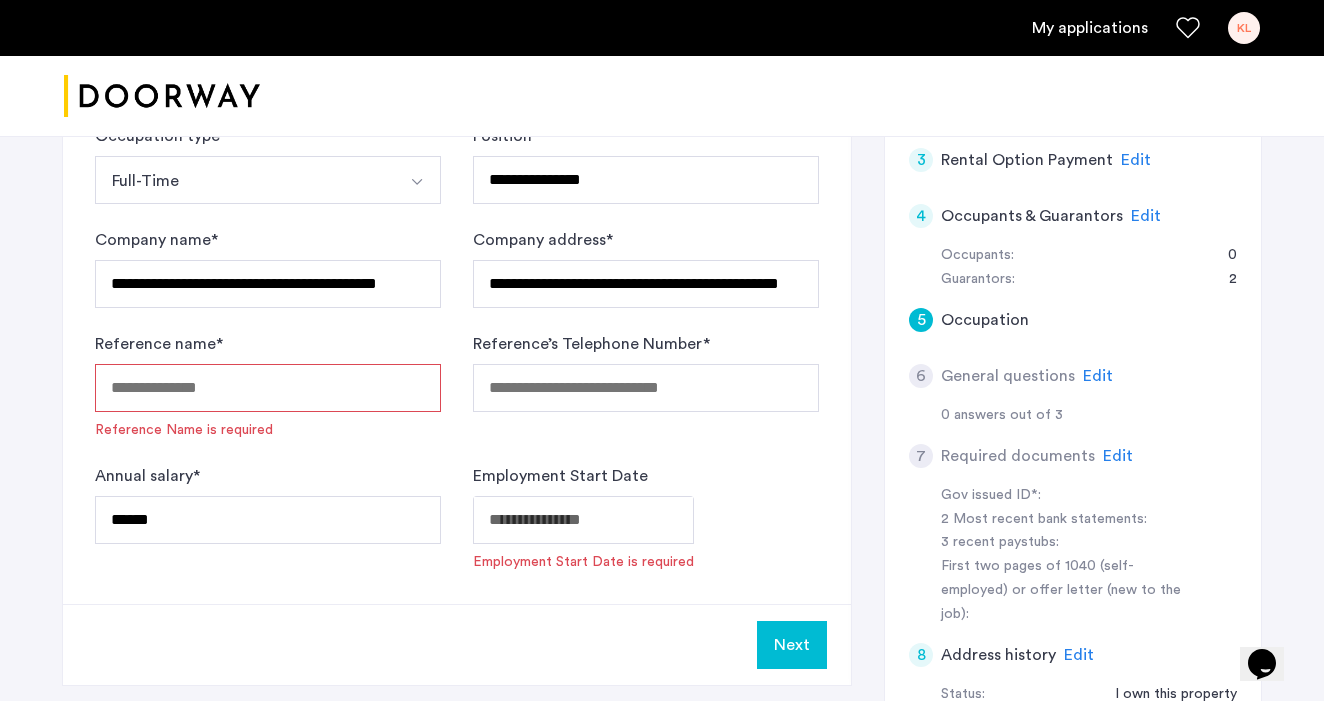 type on "**********" 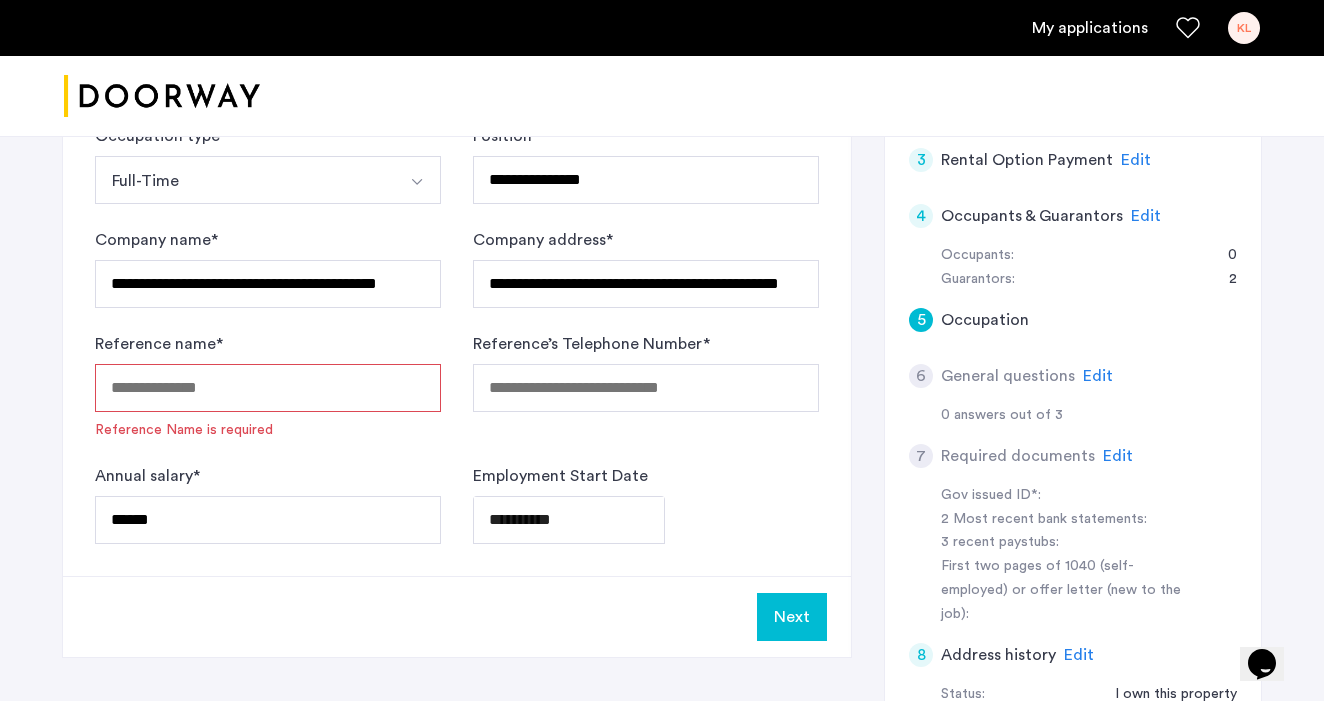 click on "Reference name  *" at bounding box center (268, 388) 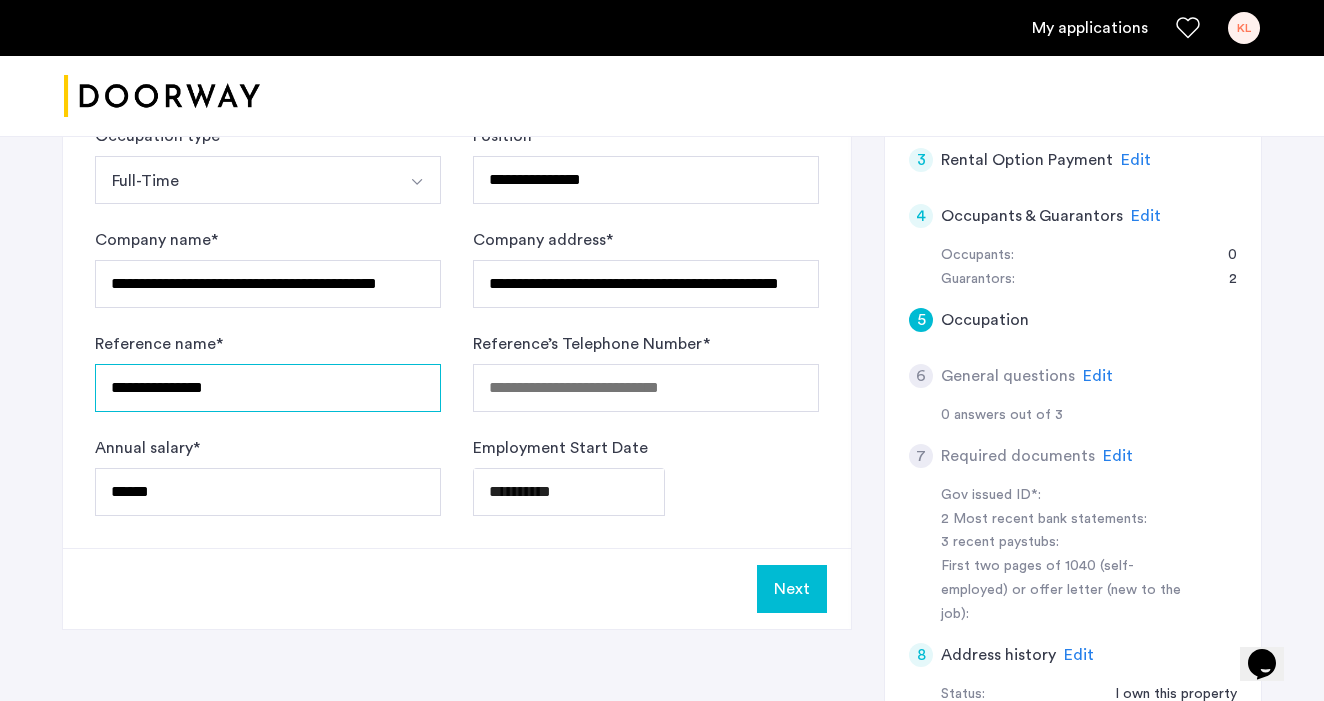 type on "**********" 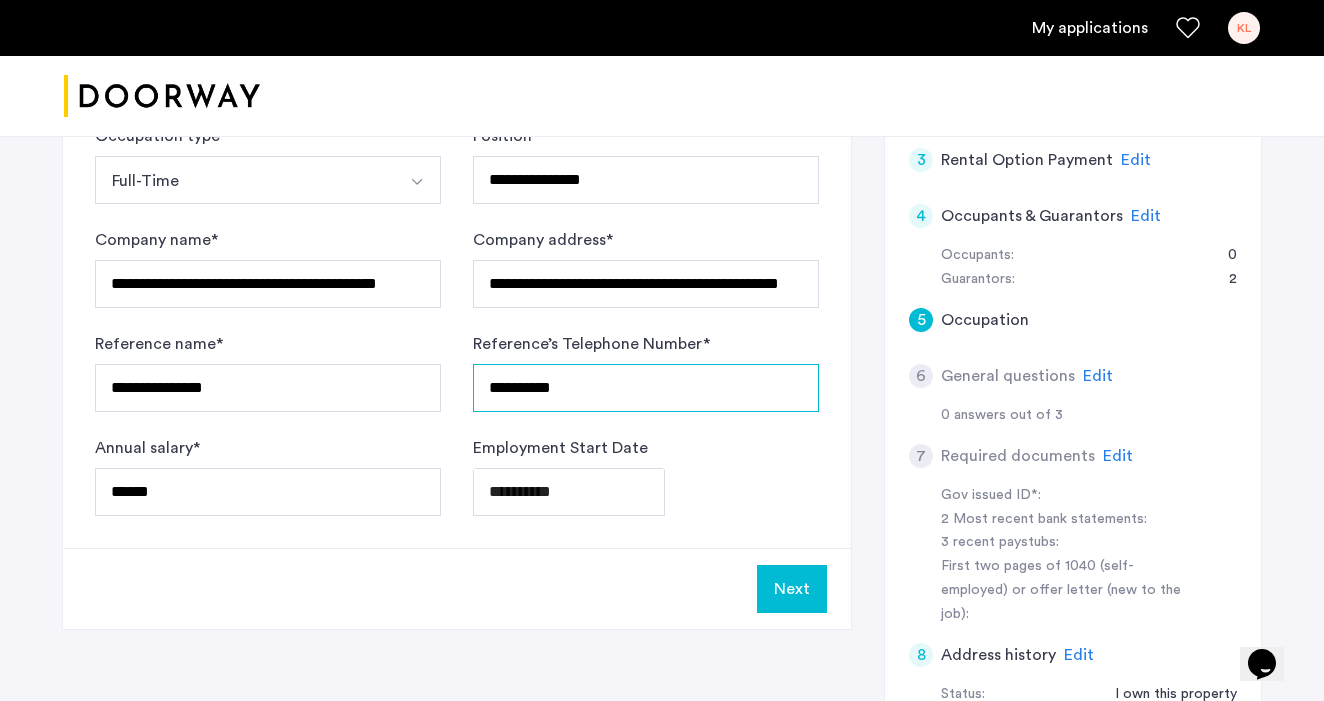 type on "**********" 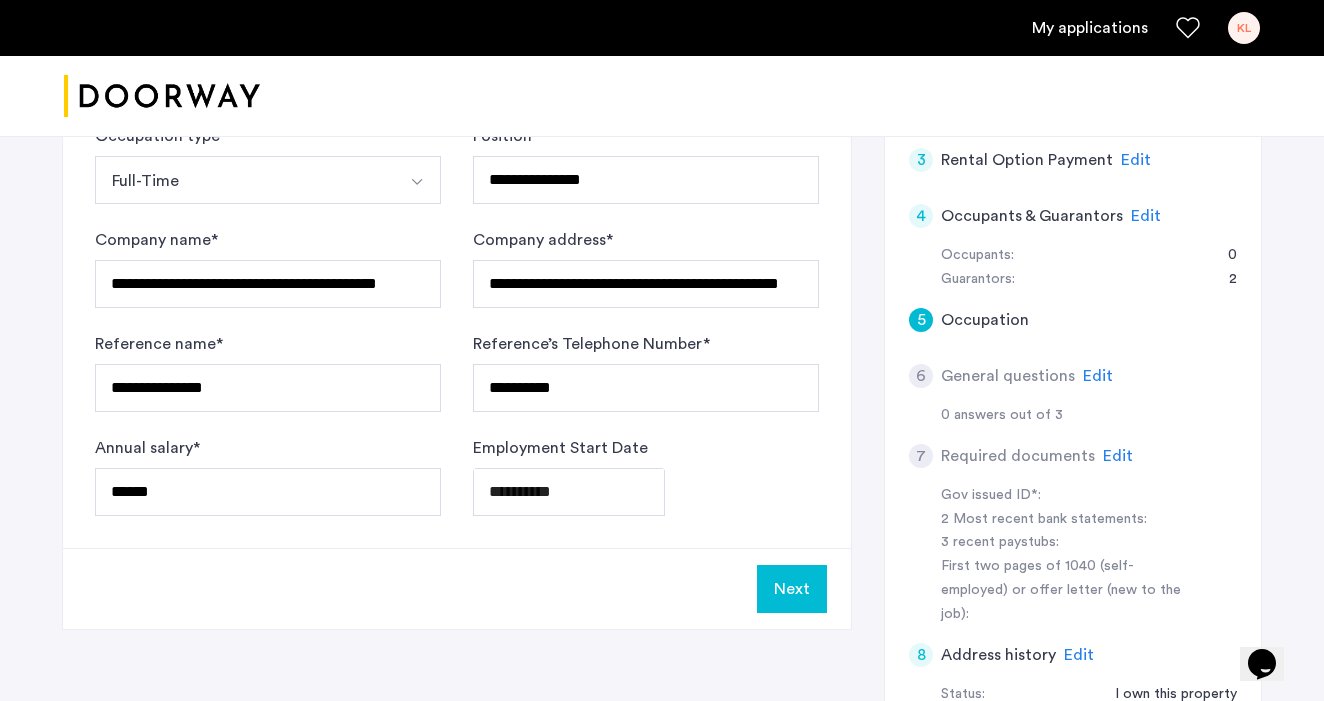 click on "Next" 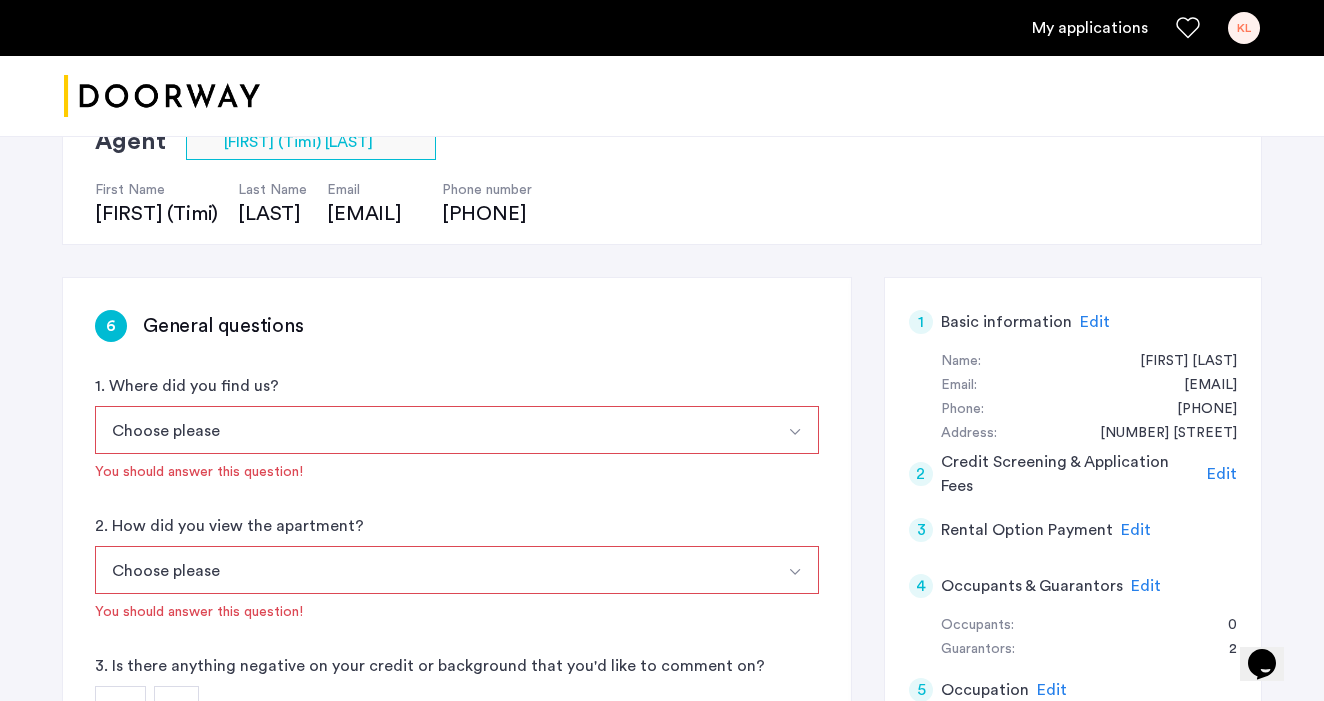 scroll, scrollTop: 176, scrollLeft: 0, axis: vertical 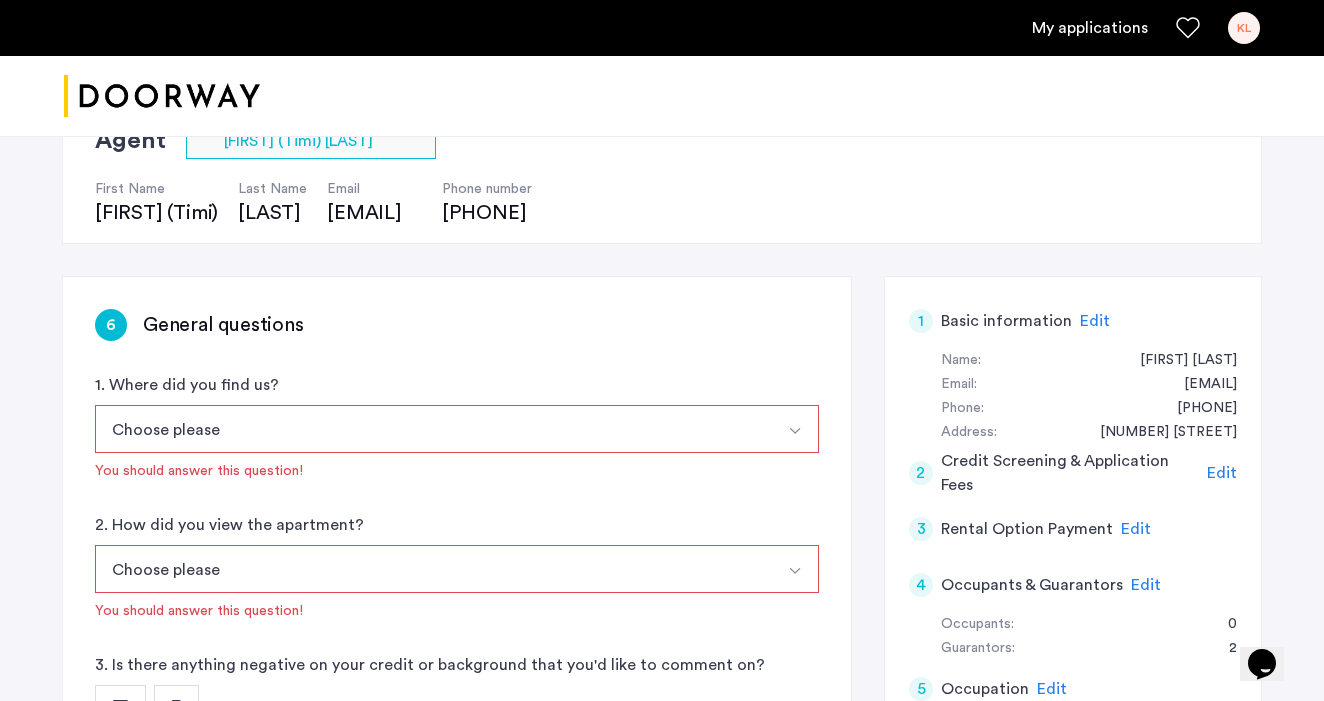 click on "Choose please" at bounding box center (433, 429) 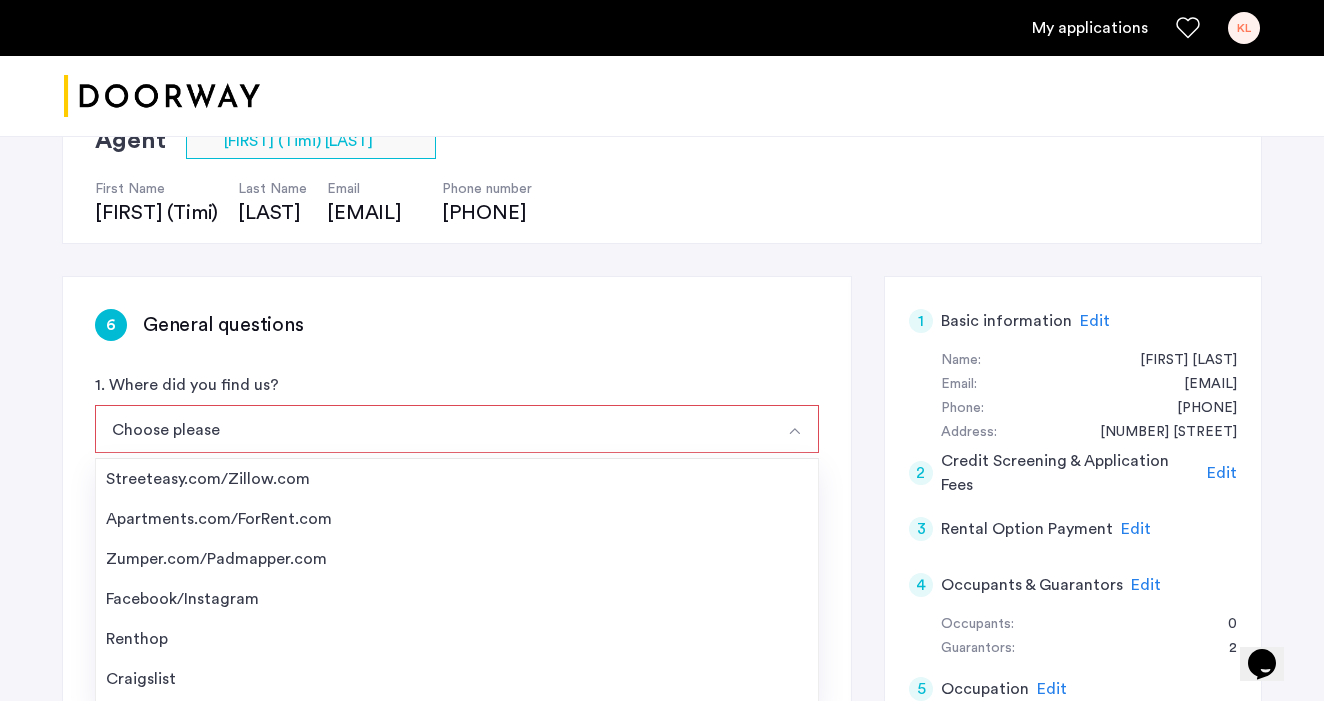 click on "Choose please" at bounding box center (433, 429) 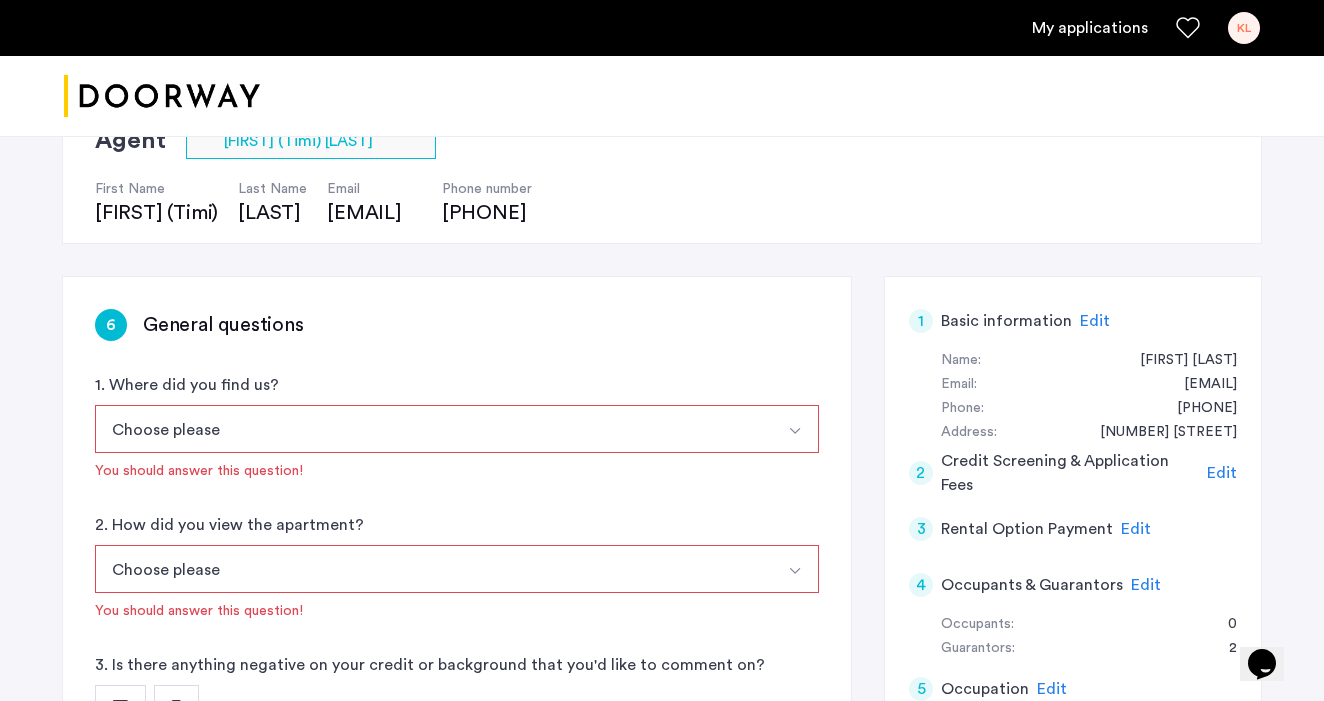 click on "Edit" 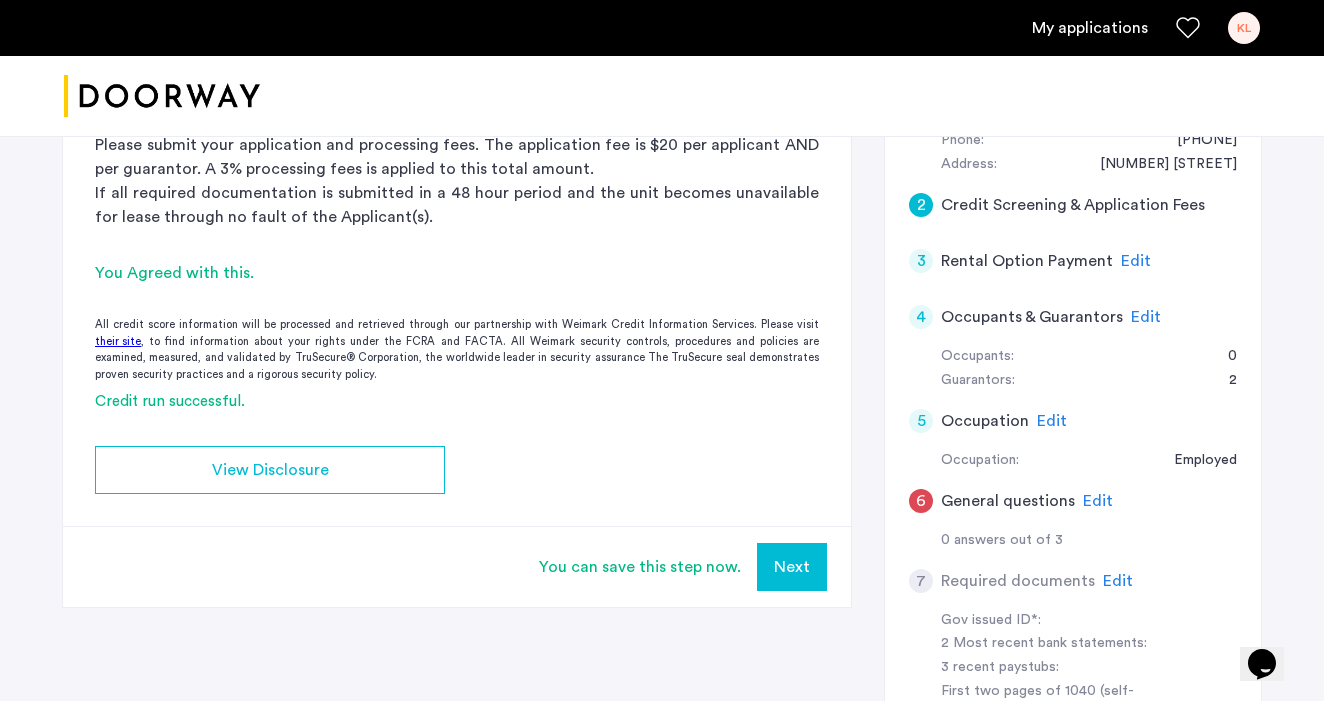 scroll, scrollTop: 447, scrollLeft: 0, axis: vertical 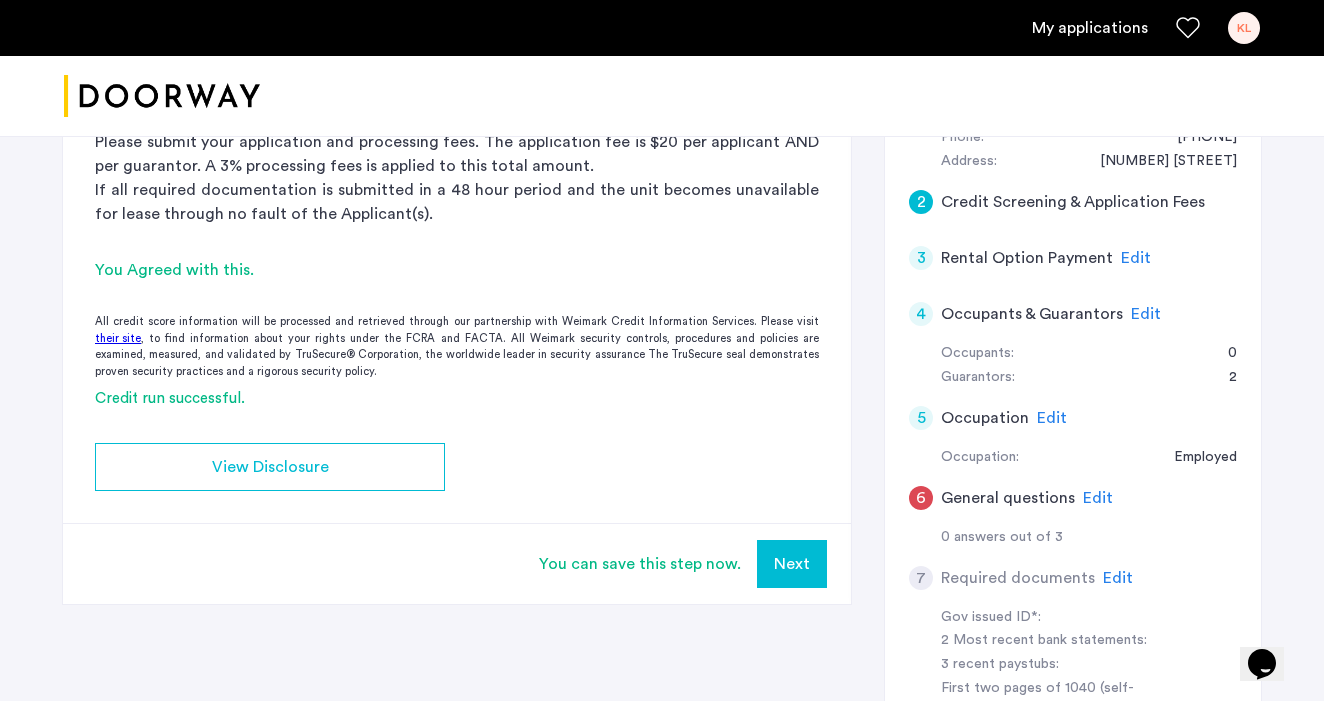 click on "Next" at bounding box center (792, 564) 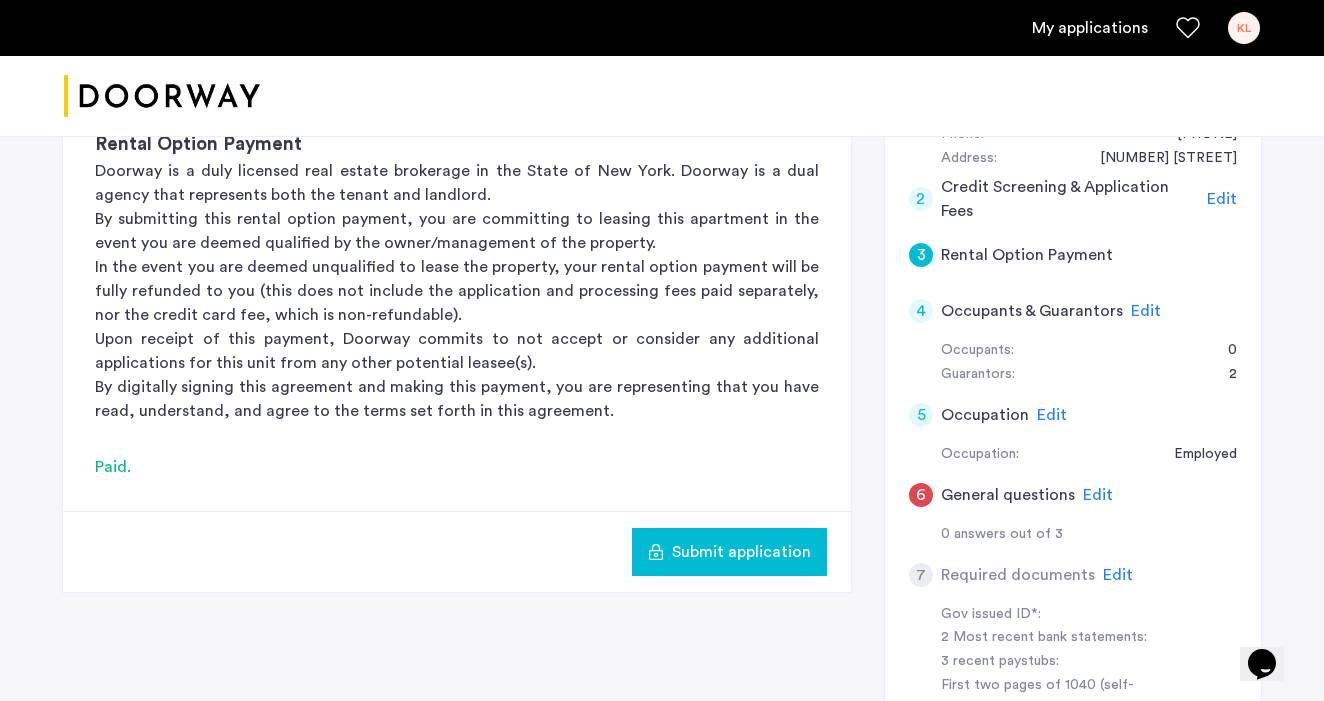 scroll, scrollTop: 453, scrollLeft: 0, axis: vertical 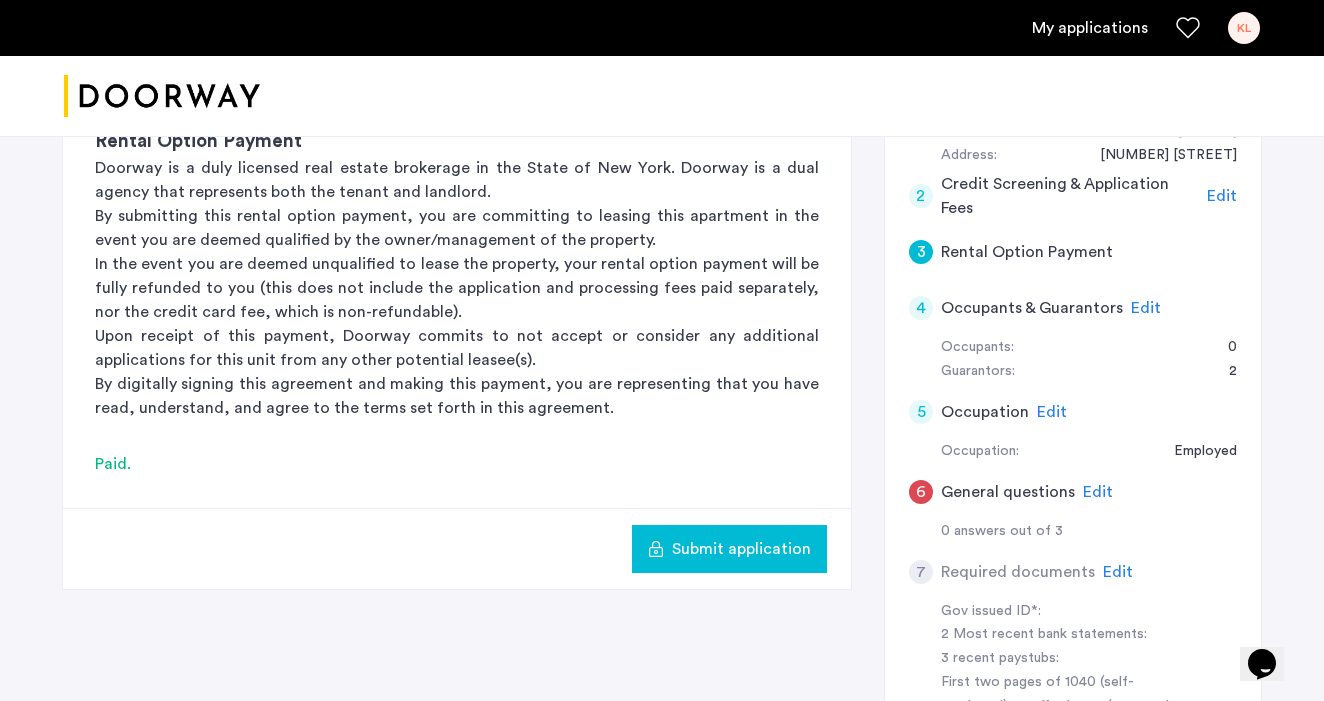click on "Edit" 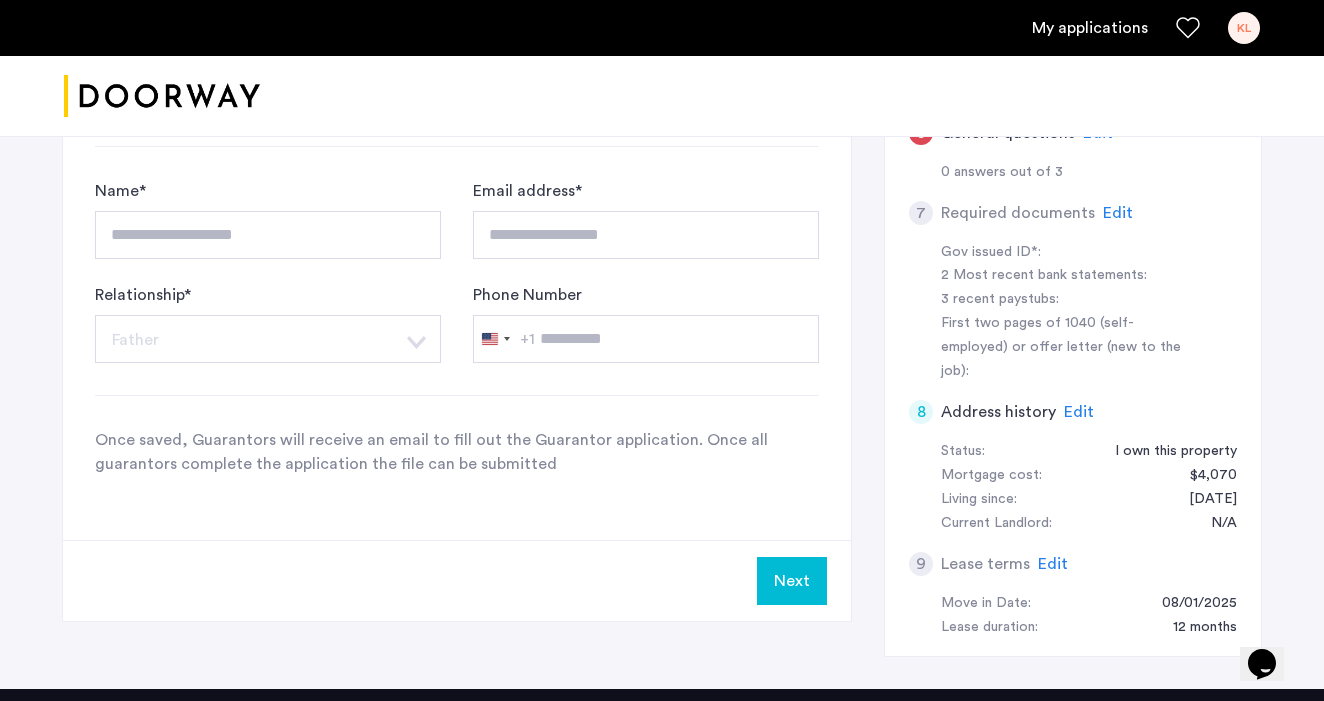 scroll, scrollTop: 816, scrollLeft: 0, axis: vertical 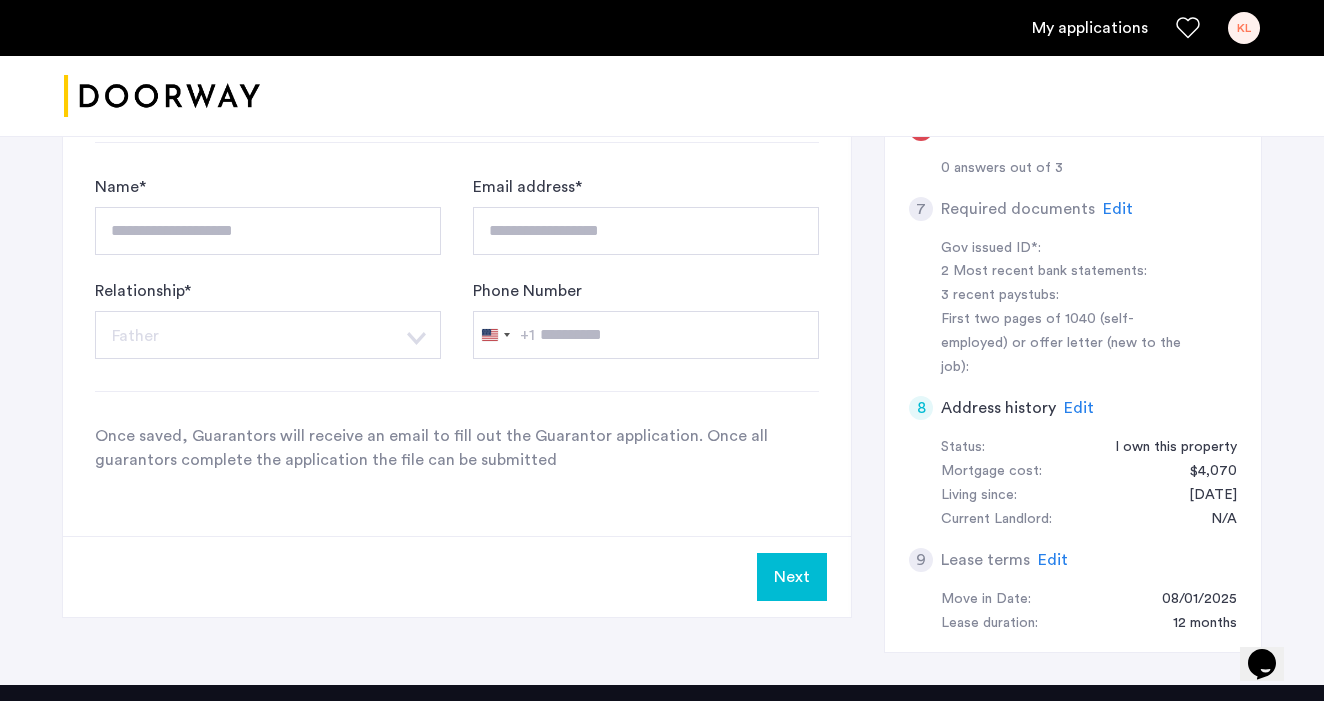 click on "Next" 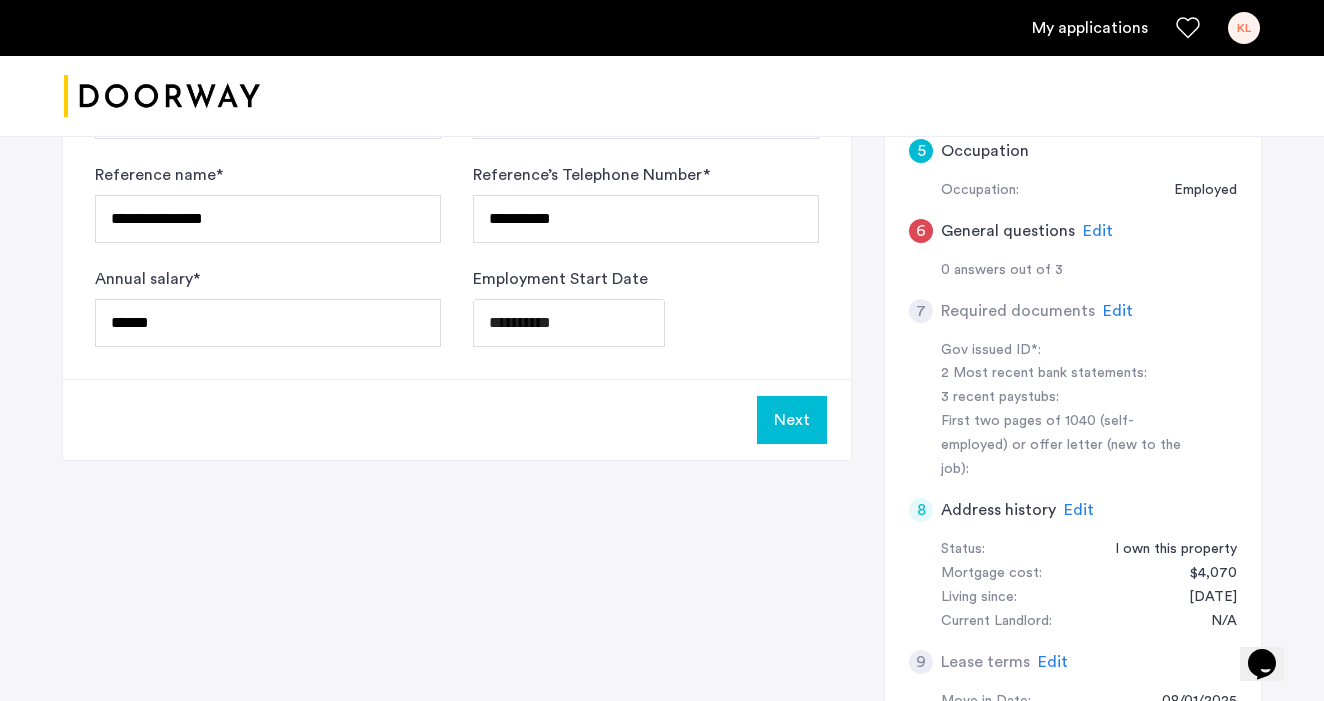 scroll, scrollTop: 716, scrollLeft: 0, axis: vertical 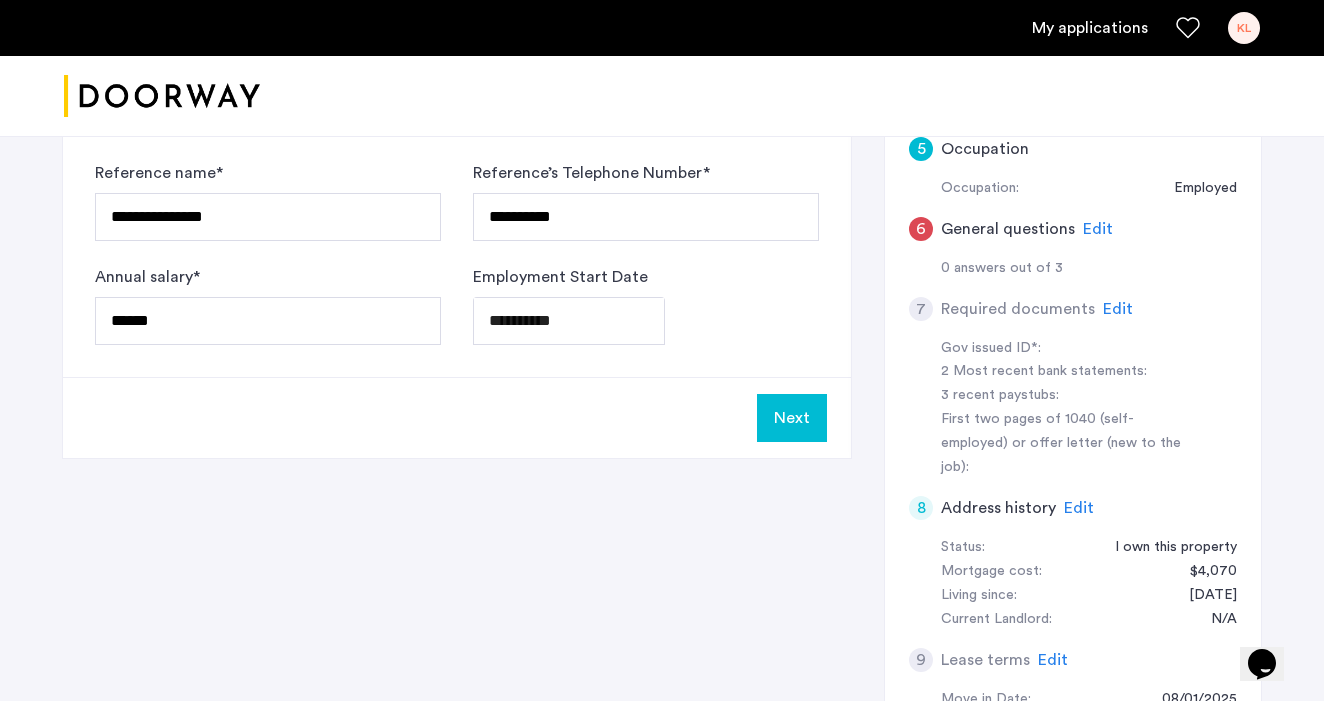 click on "Next" 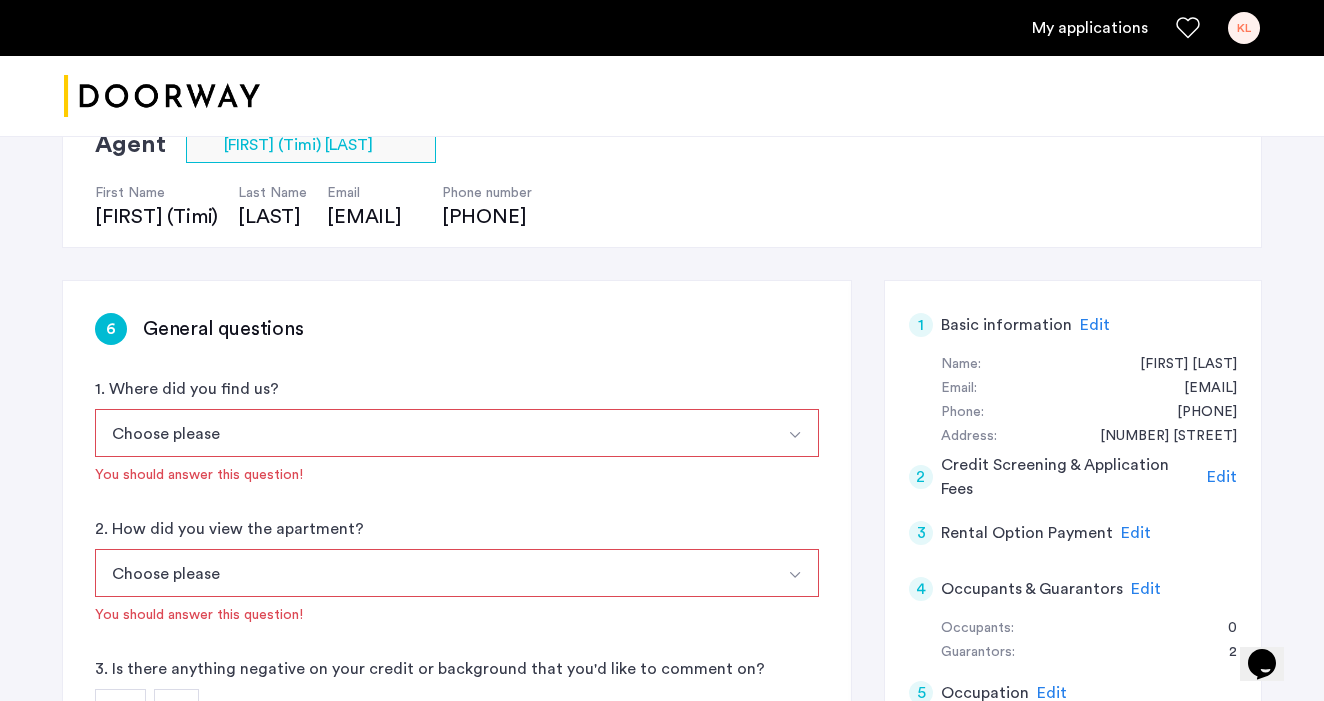 scroll, scrollTop: 189, scrollLeft: 0, axis: vertical 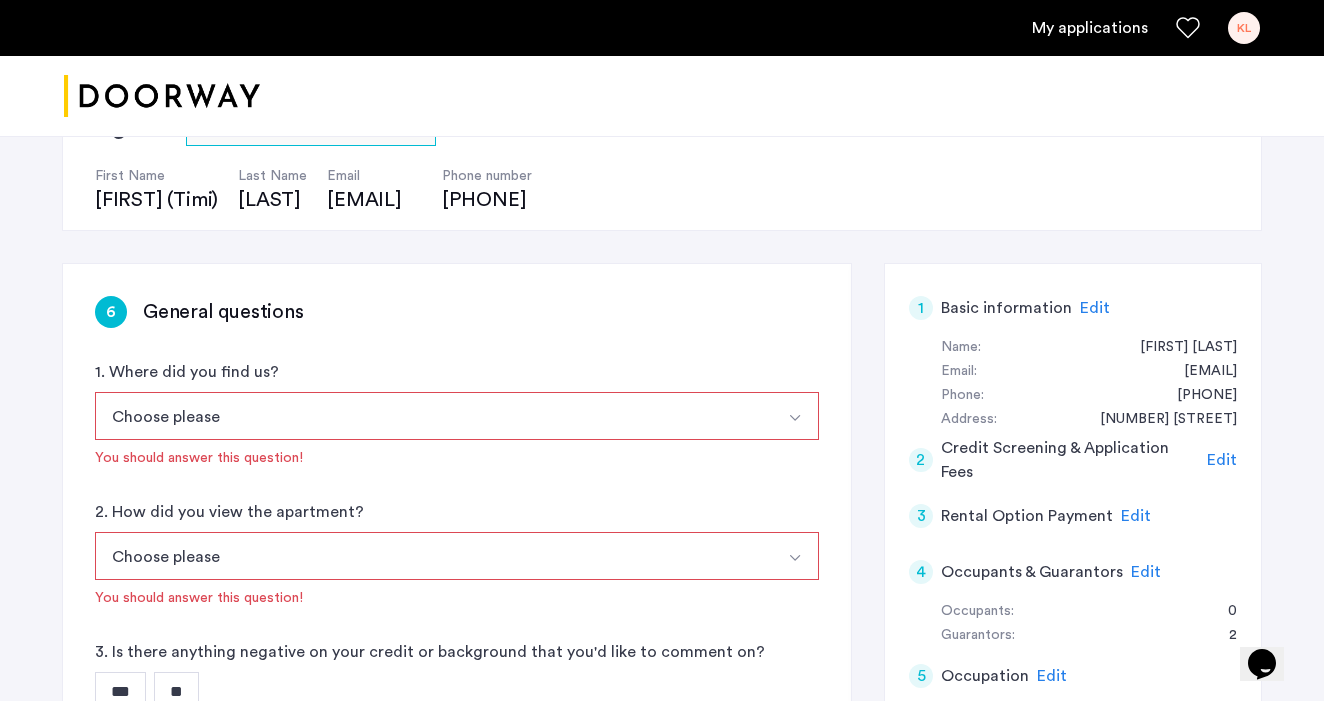 click at bounding box center (795, 418) 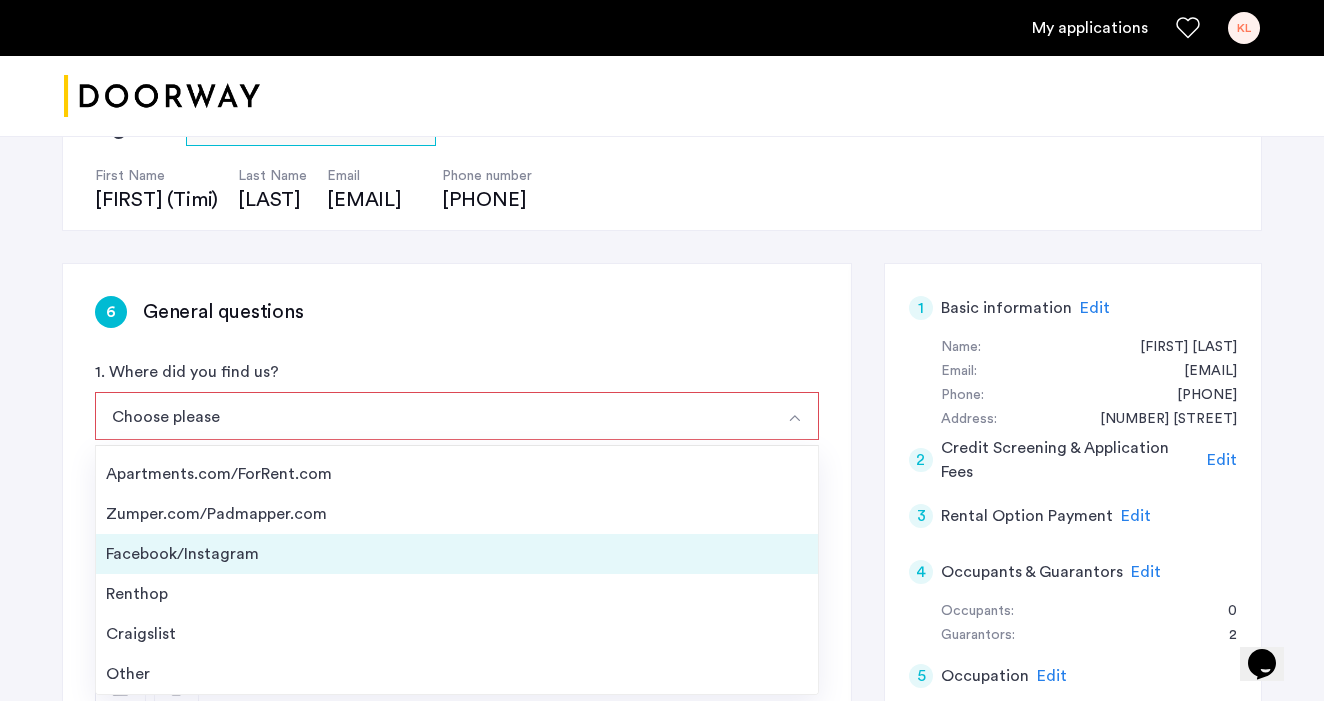 scroll, scrollTop: 32, scrollLeft: 0, axis: vertical 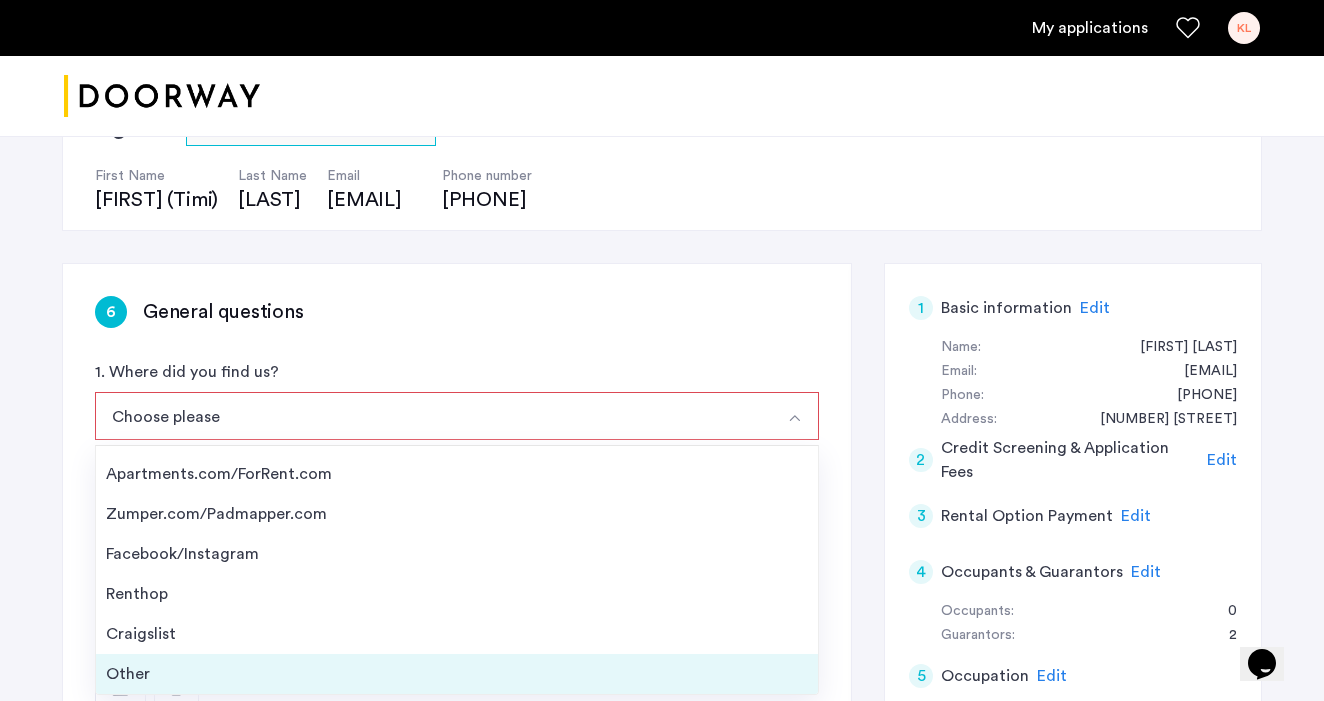click on "Other" at bounding box center [457, 674] 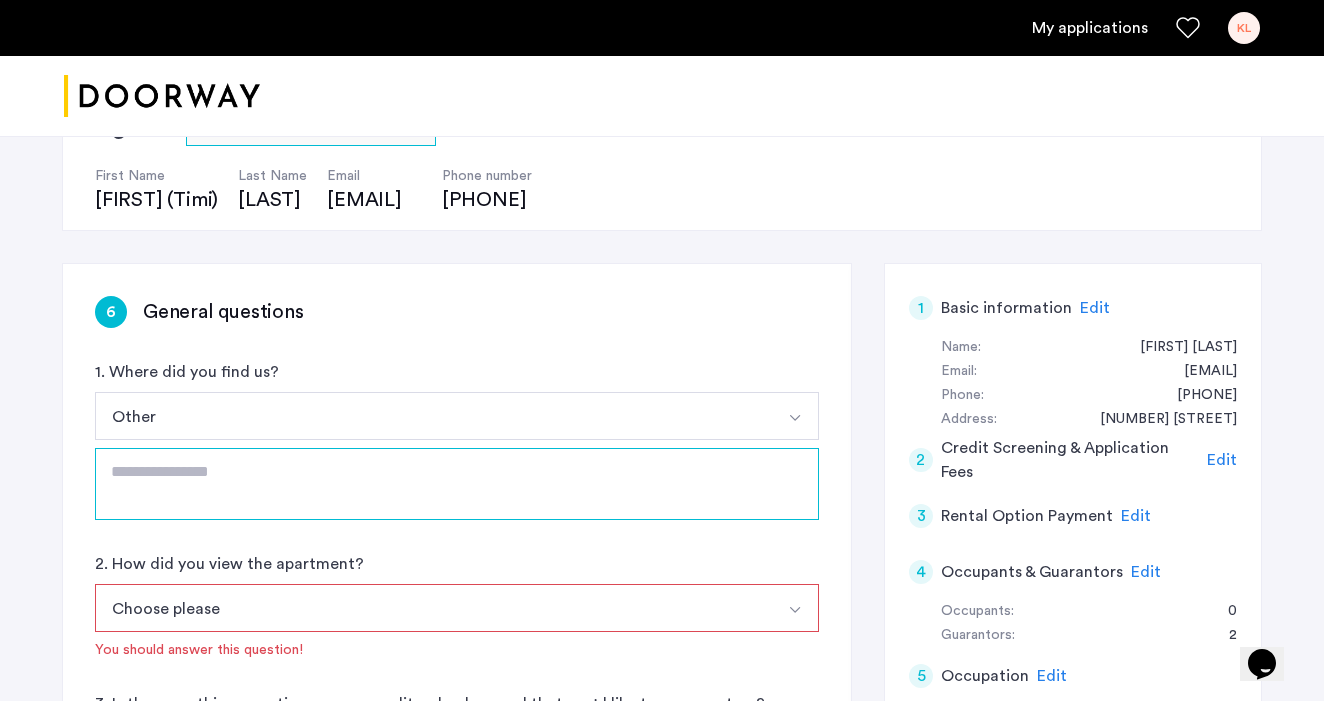 click at bounding box center [457, 484] 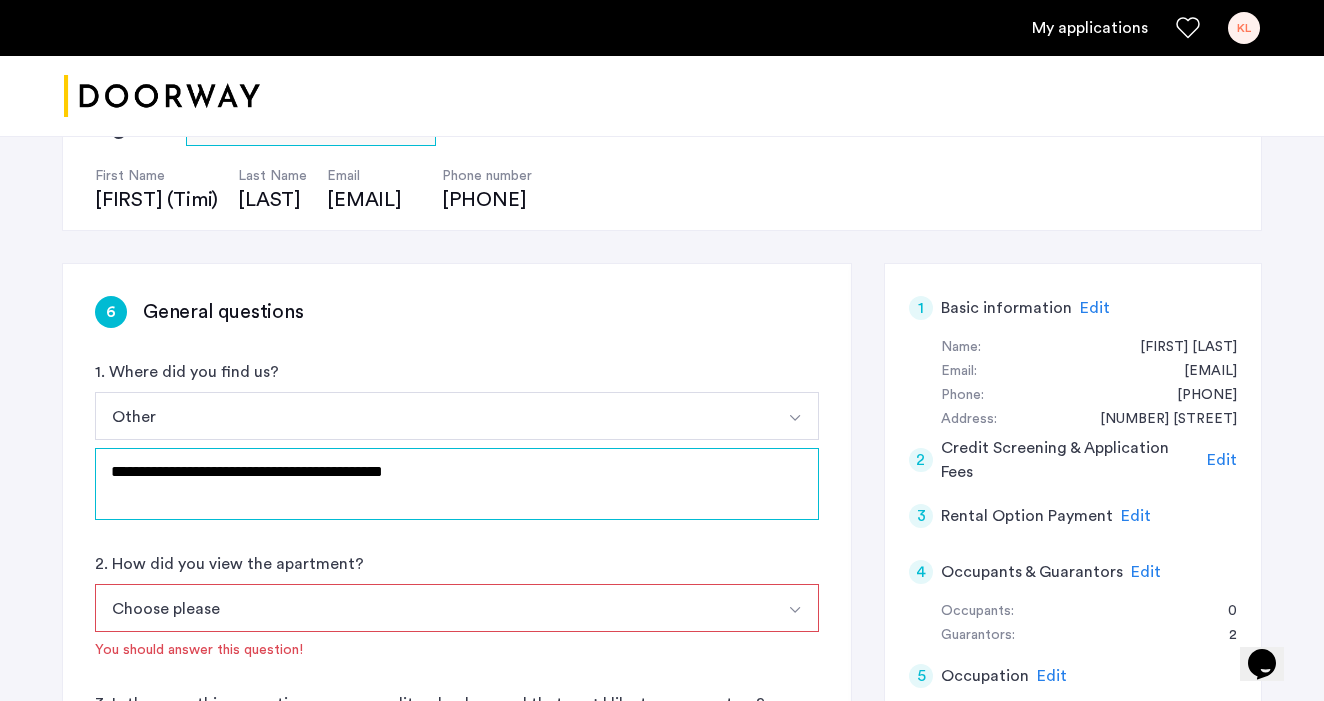 type on "**********" 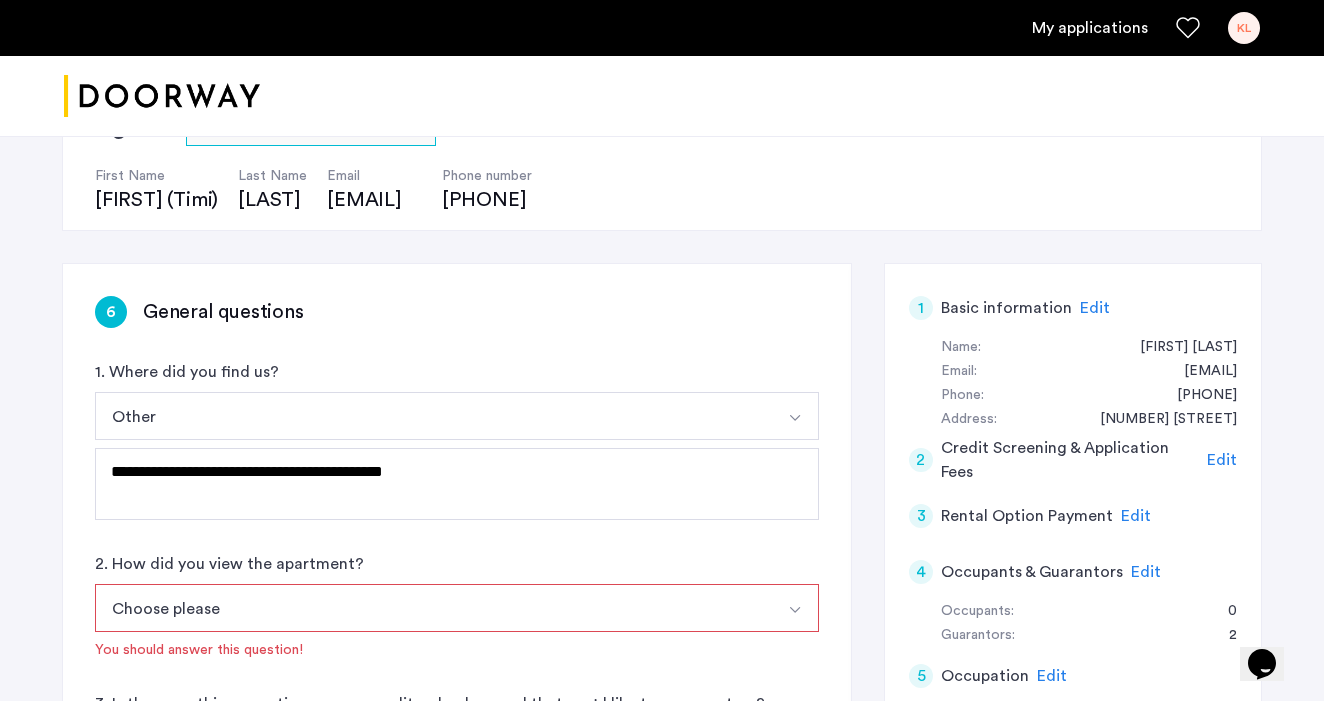 click on "Choose please" at bounding box center (433, 608) 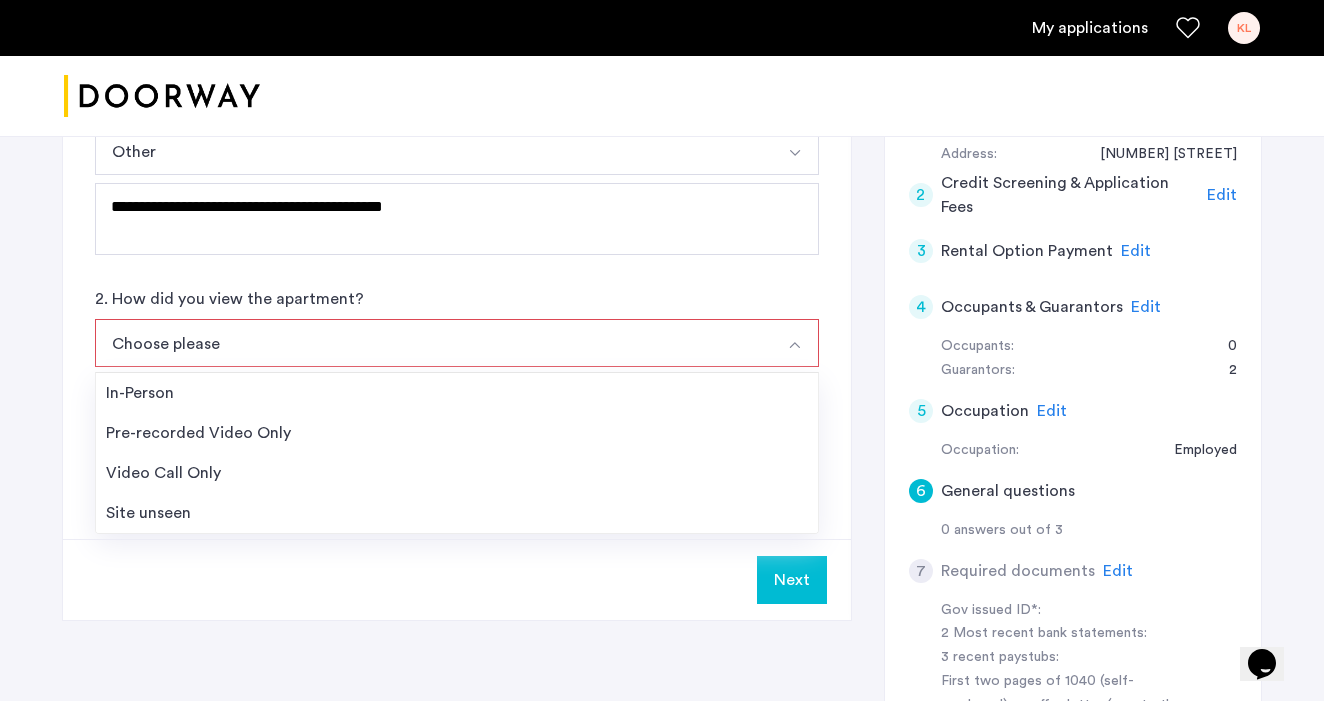 scroll, scrollTop: 455, scrollLeft: 0, axis: vertical 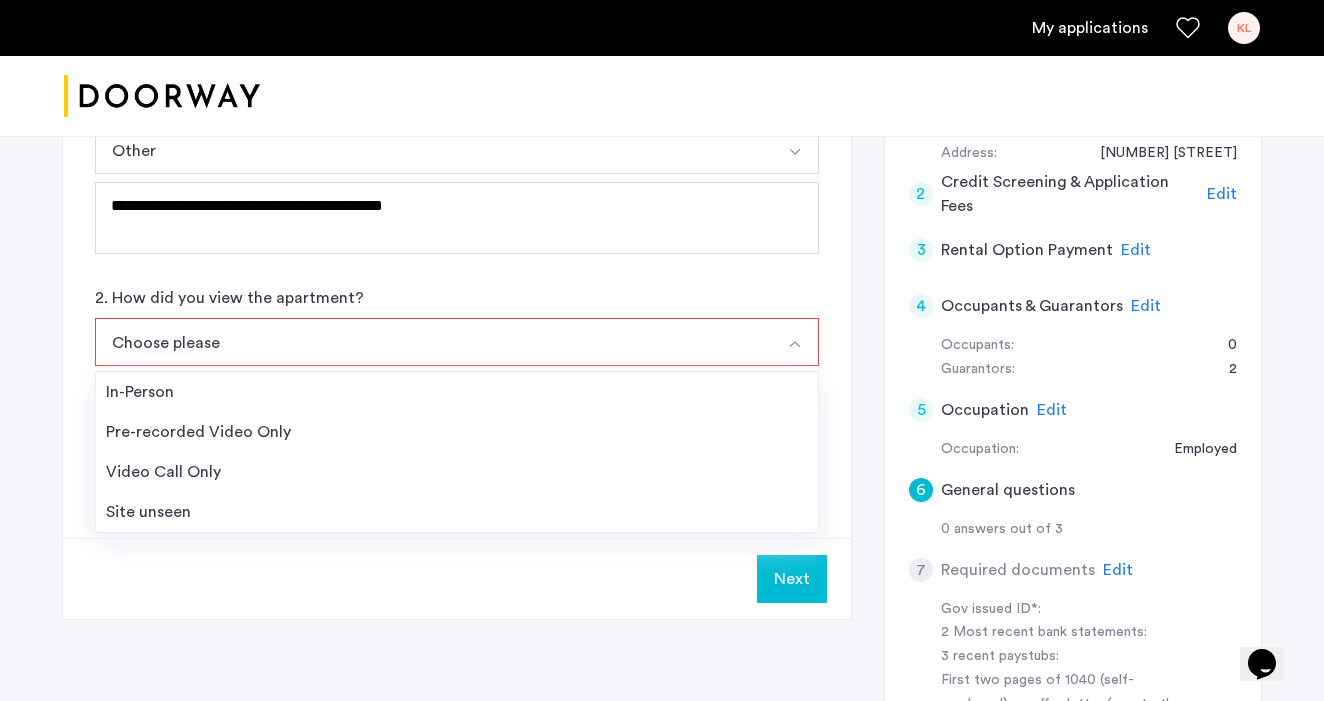 click on "Next" 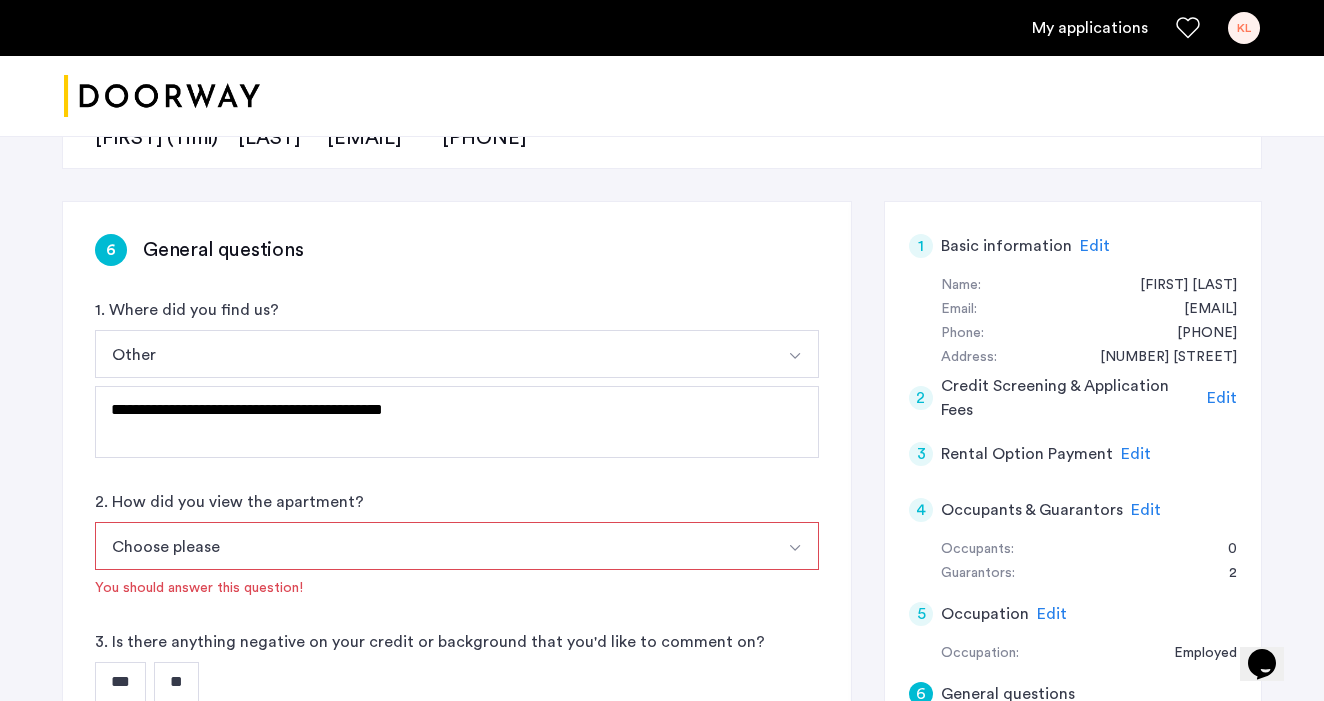 scroll, scrollTop: 249, scrollLeft: 0, axis: vertical 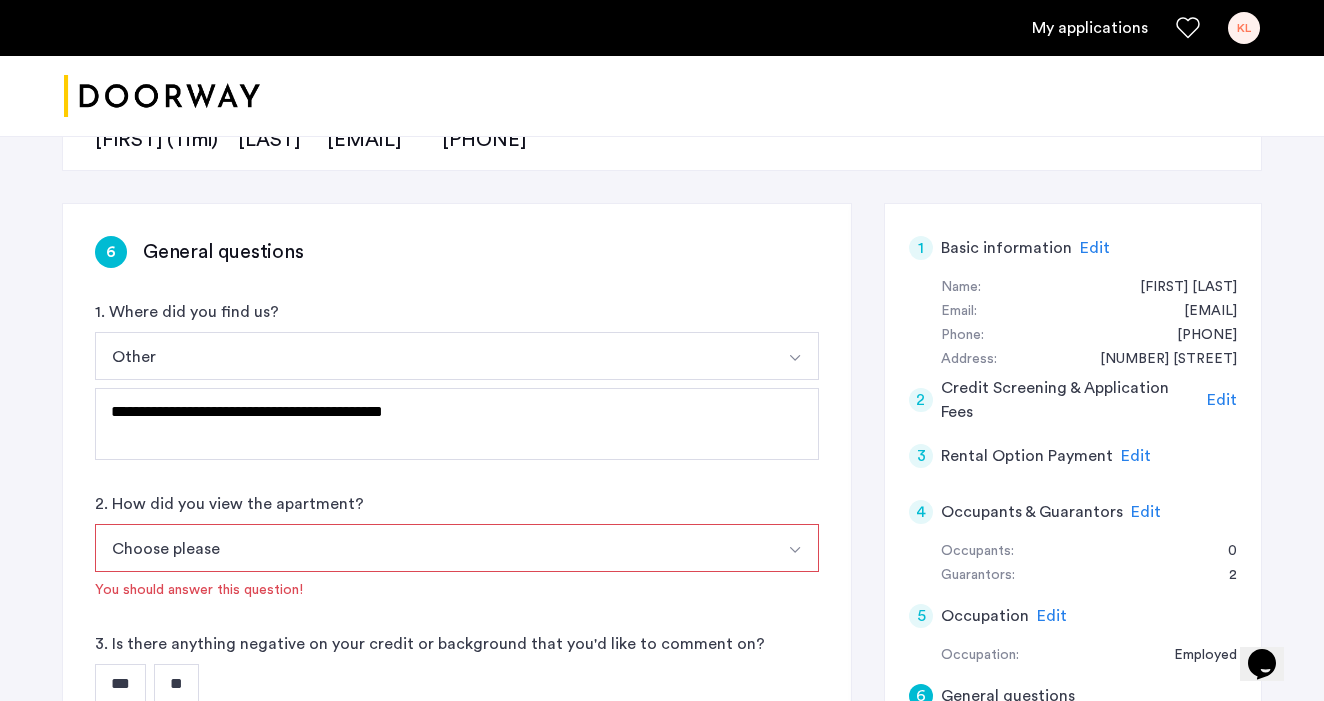 click on "Choose please" at bounding box center [433, 548] 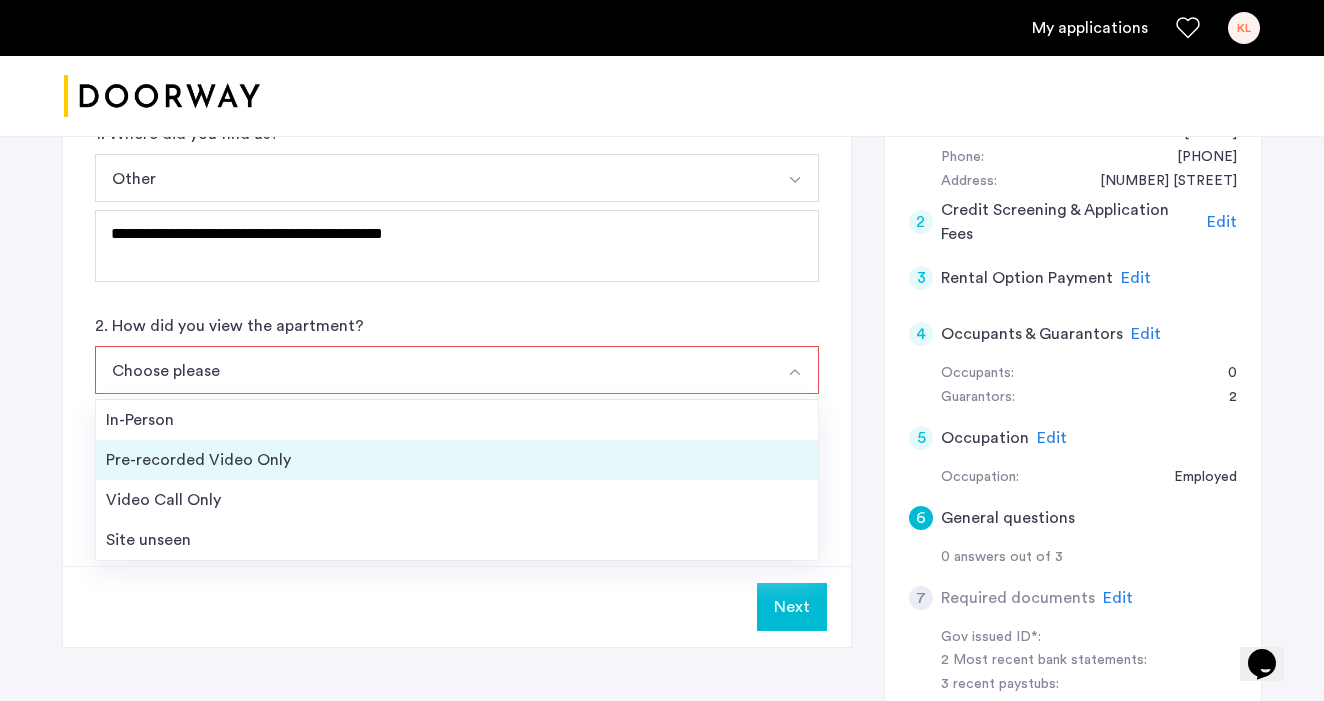 scroll, scrollTop: 428, scrollLeft: 0, axis: vertical 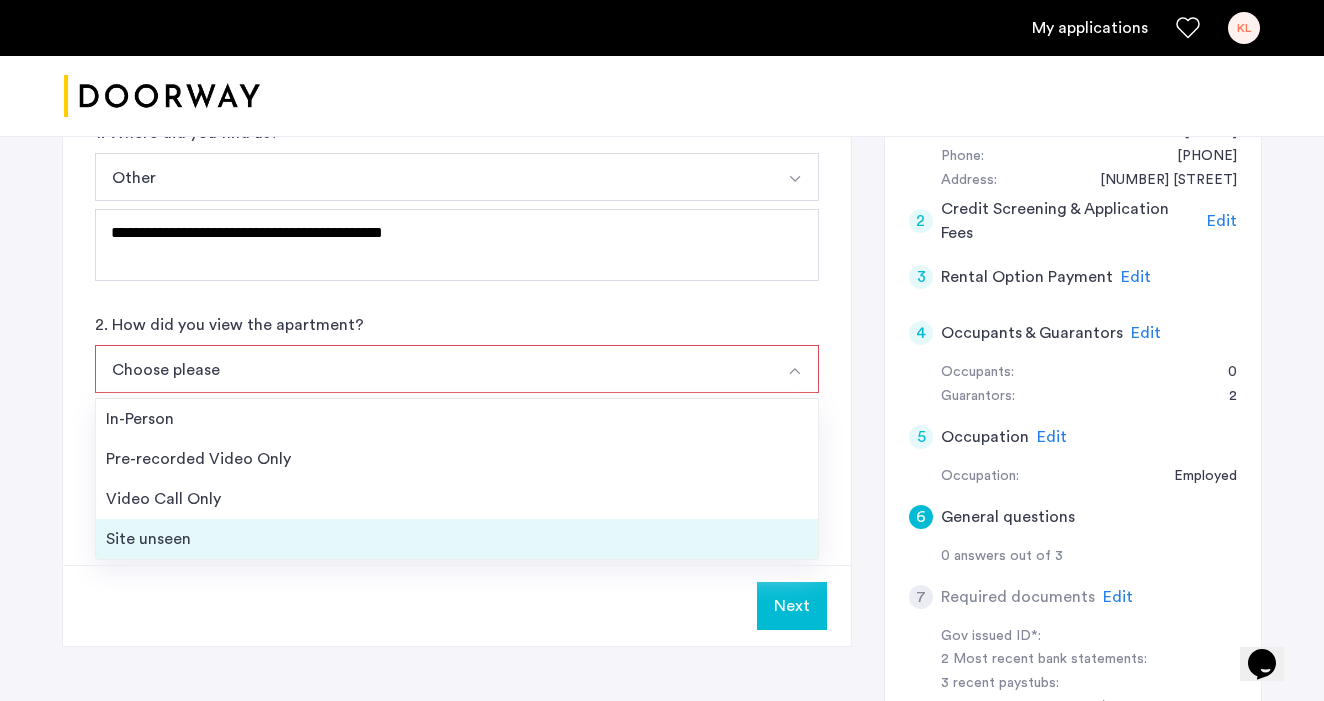 click on "Site unseen" at bounding box center (457, 539) 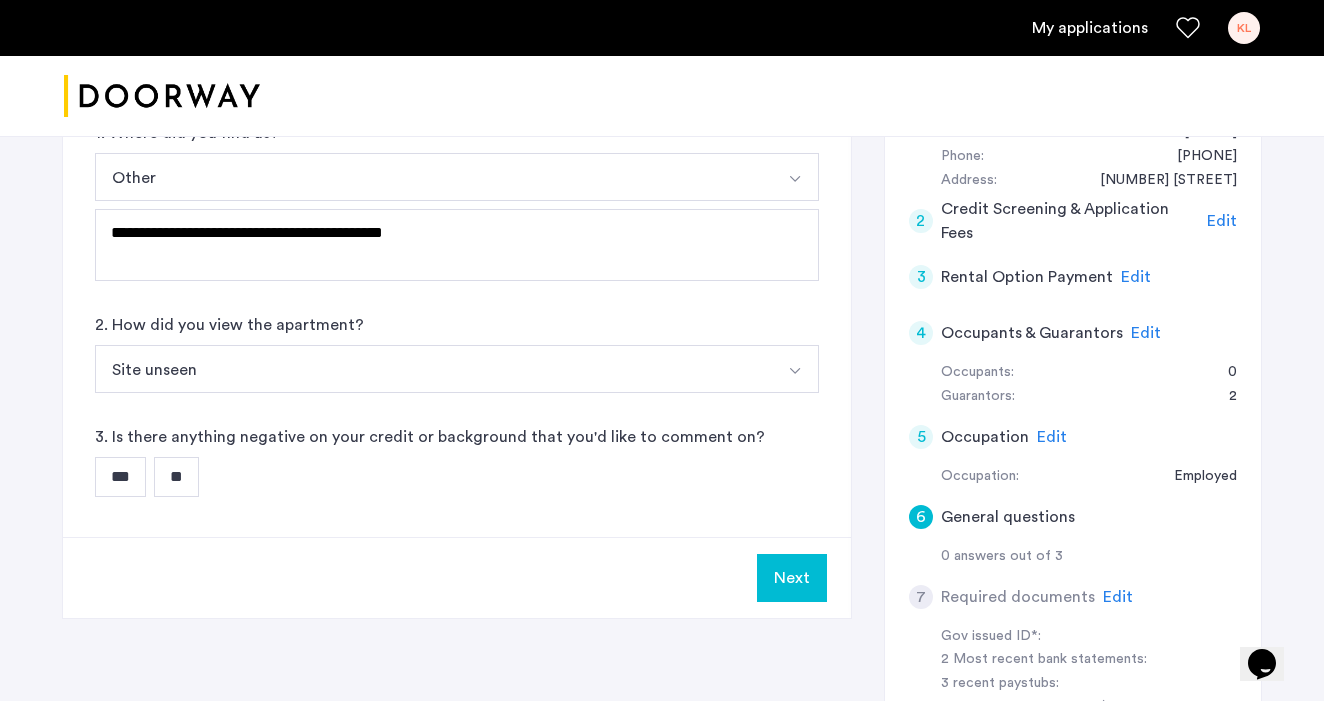 click on "**" at bounding box center (176, 477) 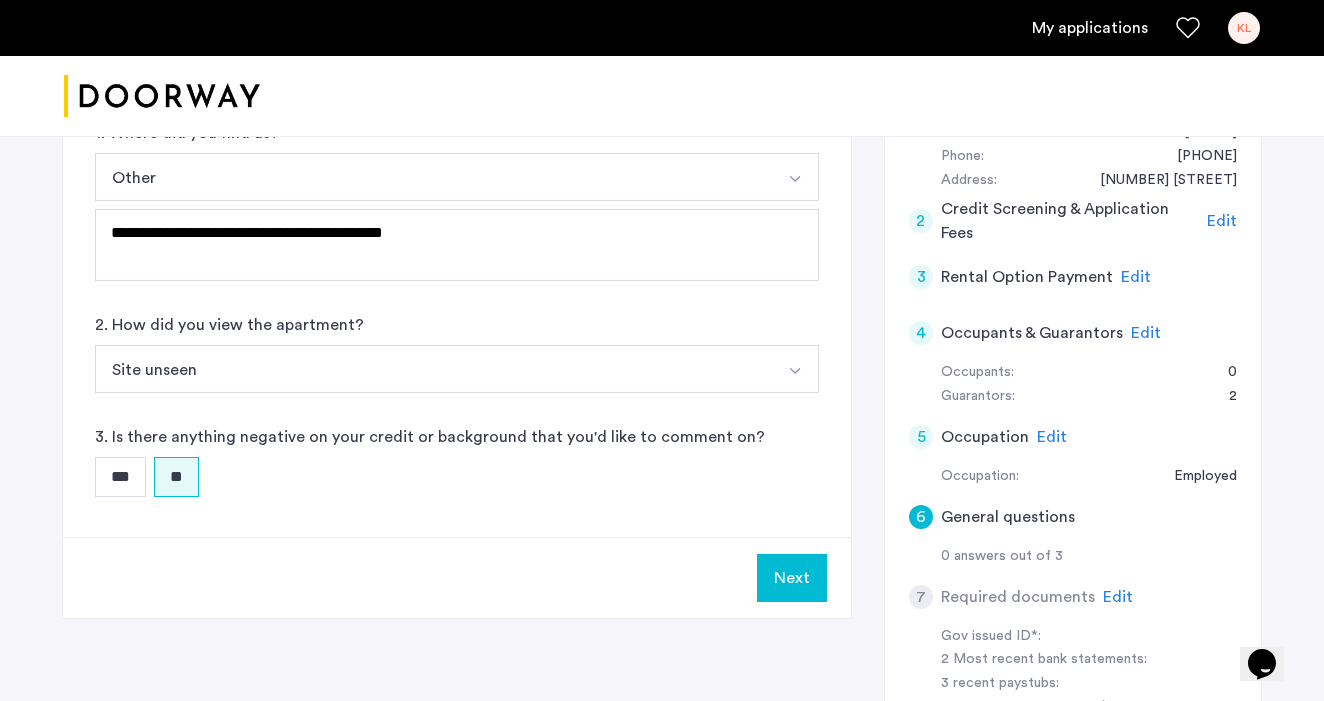 click on "Next" at bounding box center [792, 578] 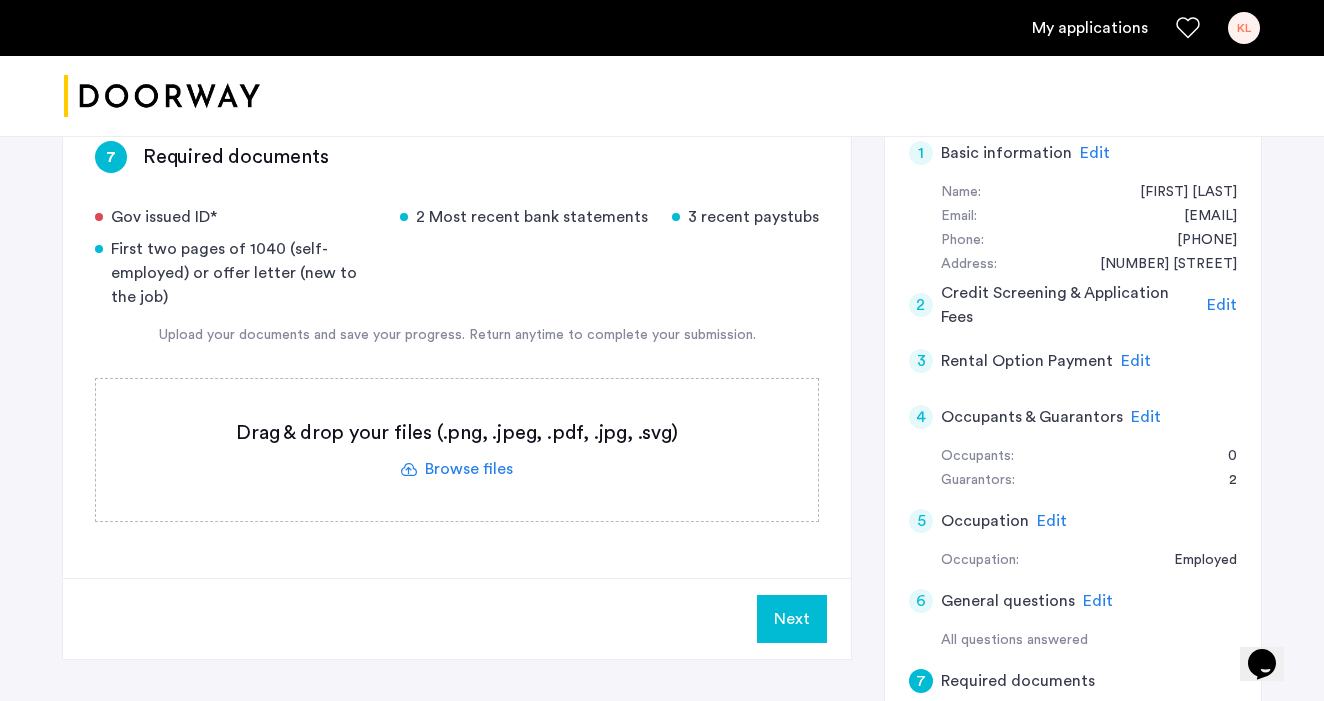 scroll, scrollTop: 334, scrollLeft: 0, axis: vertical 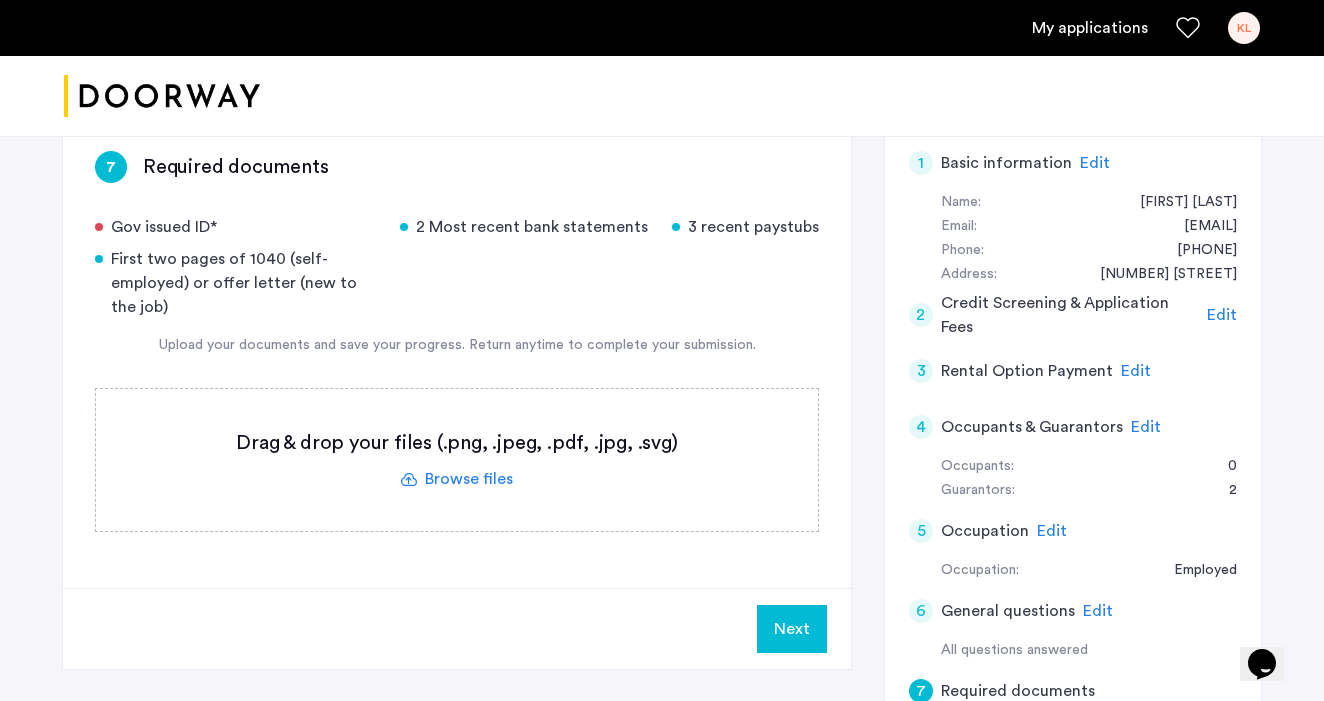 click 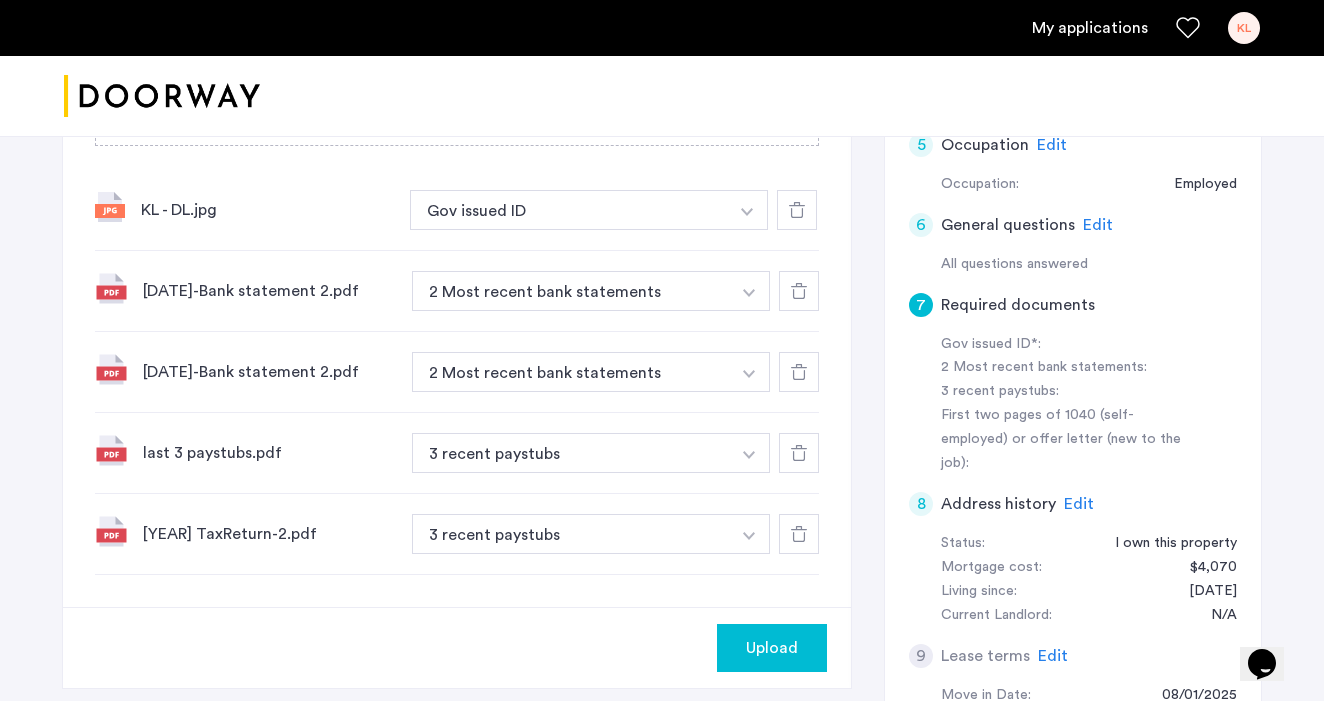 scroll, scrollTop: 724, scrollLeft: 0, axis: vertical 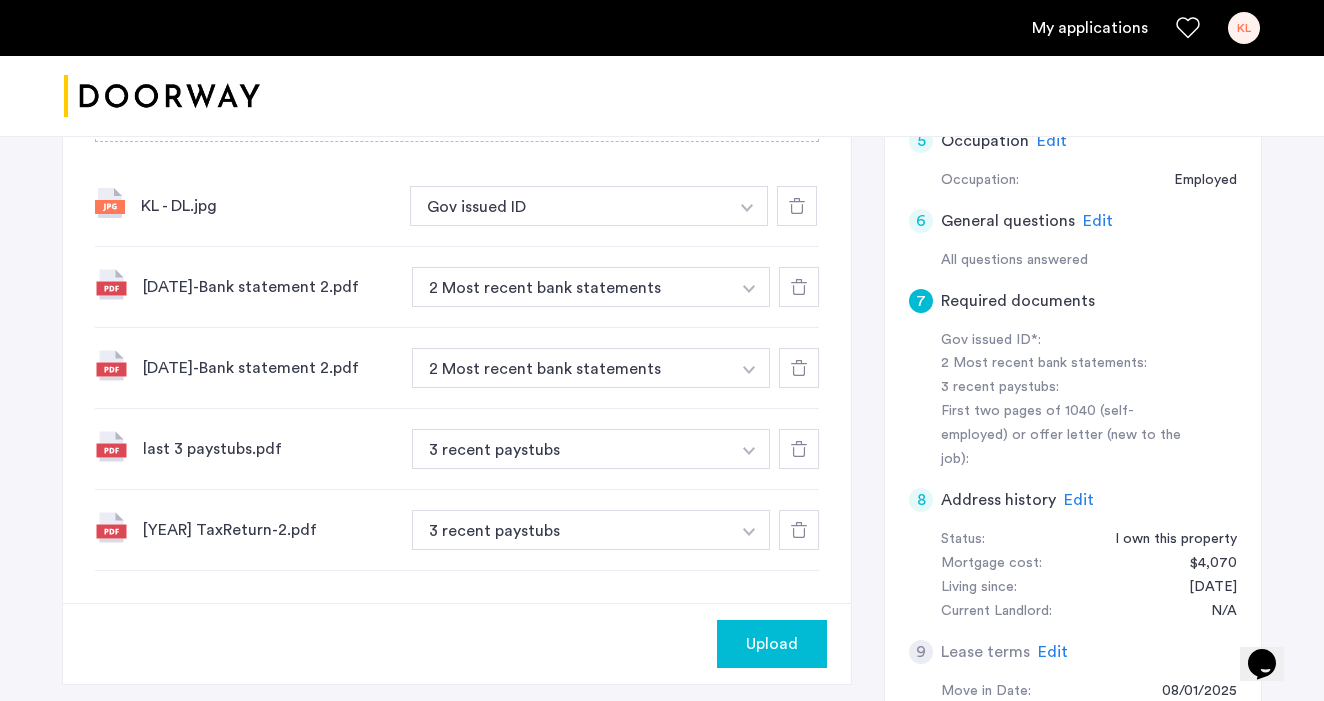 click at bounding box center [747, 208] 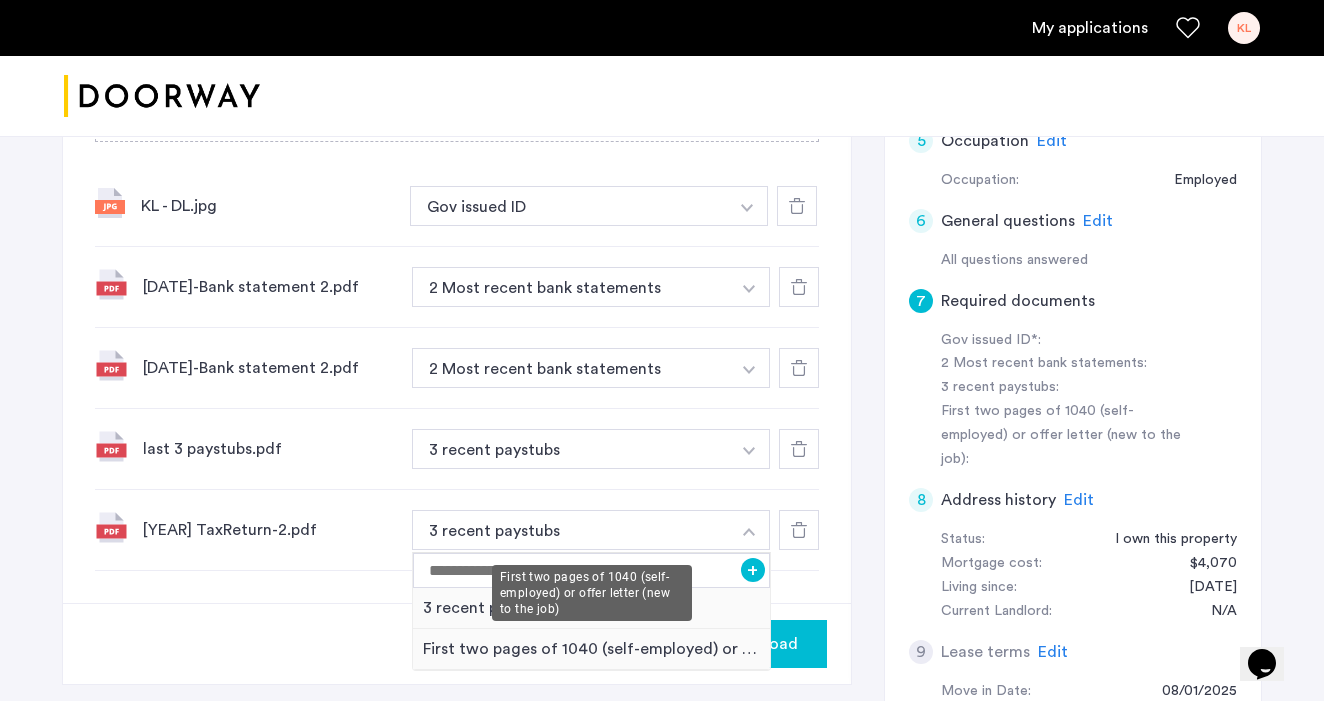 click on "First two pages of 1040 (self-employed) or offer letter (new to the job)" at bounding box center (591, 649) 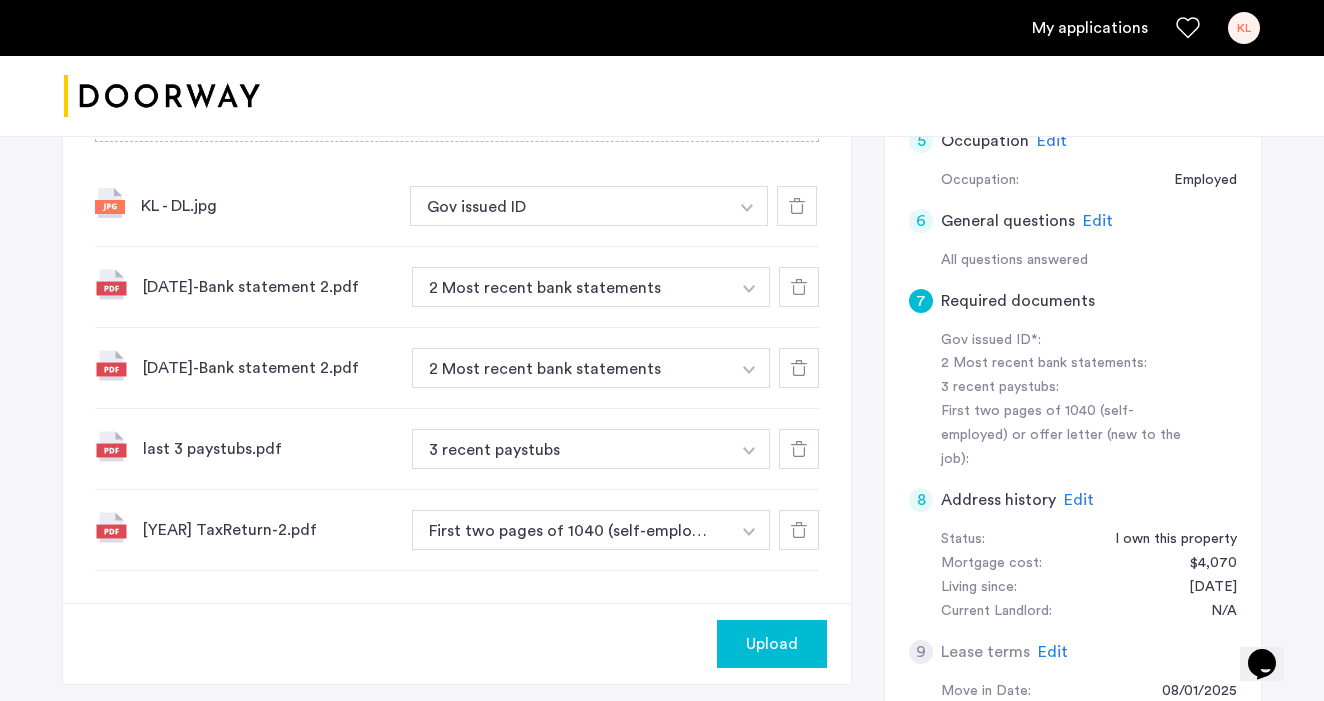 click on "Upload" 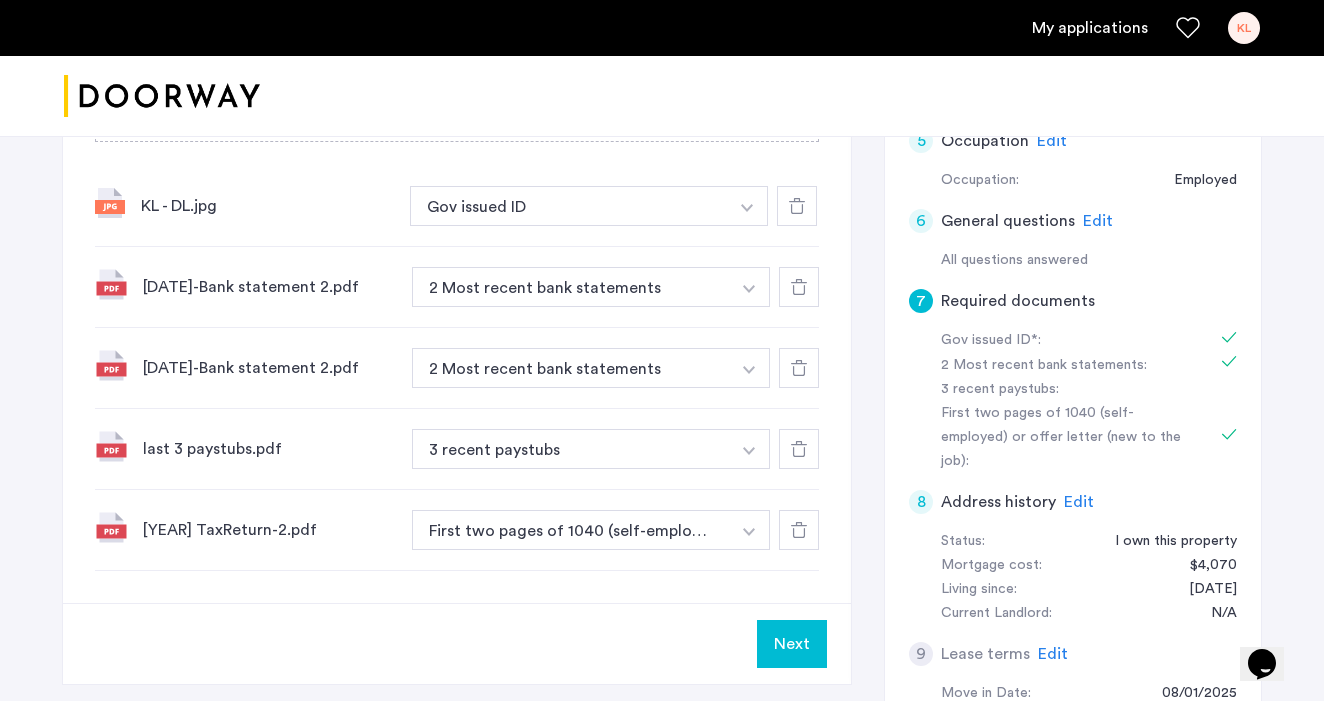 click on "Next" 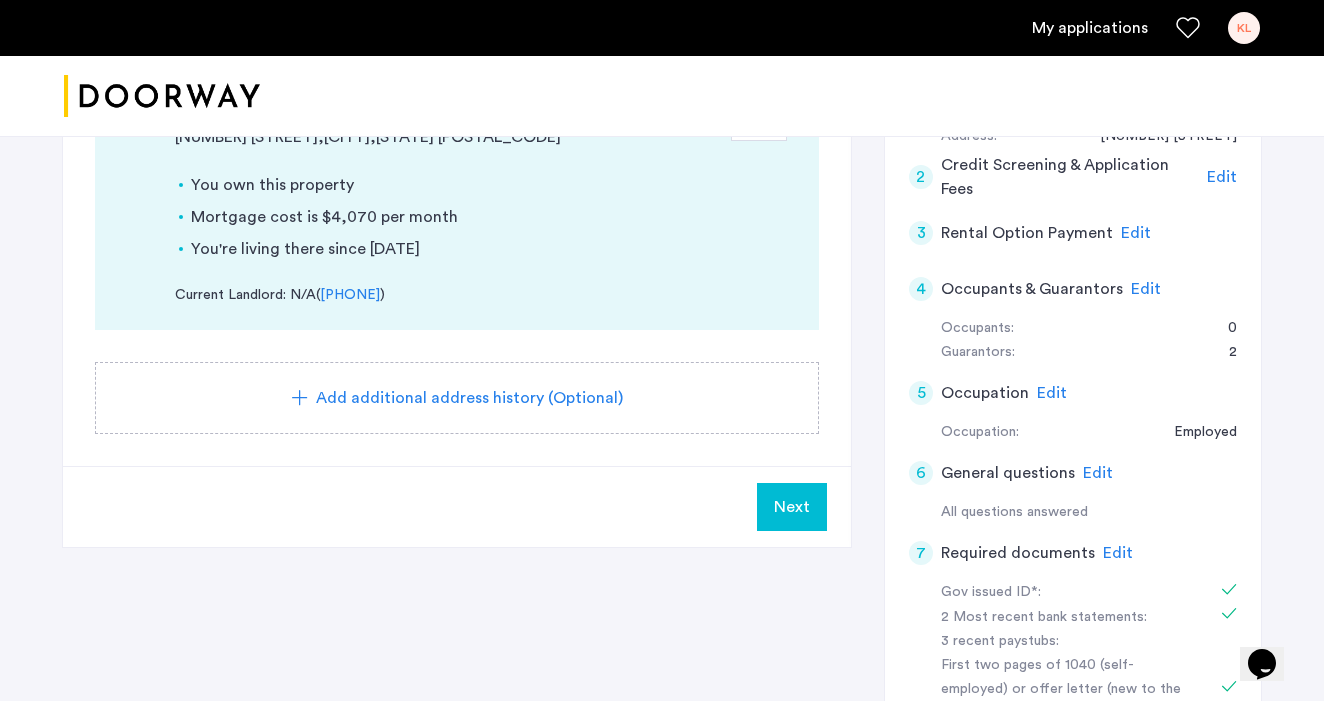 scroll, scrollTop: 473, scrollLeft: 0, axis: vertical 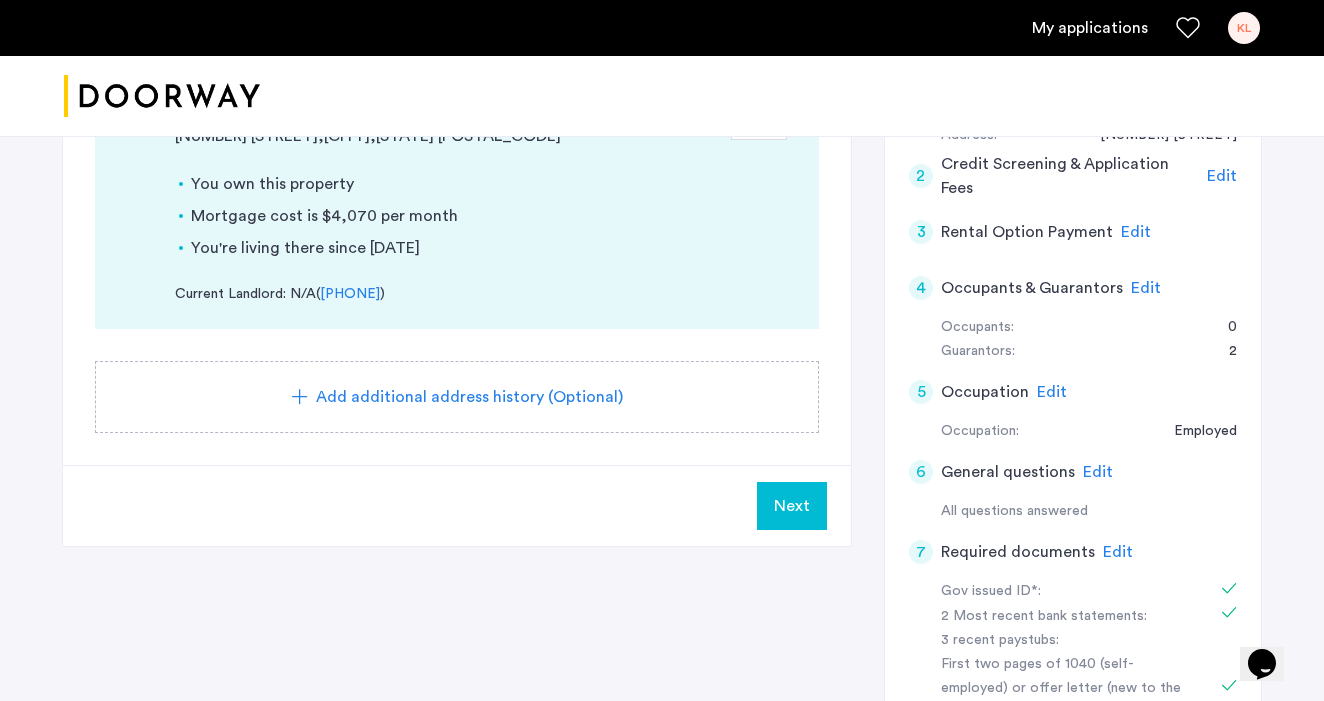 click on "Next" 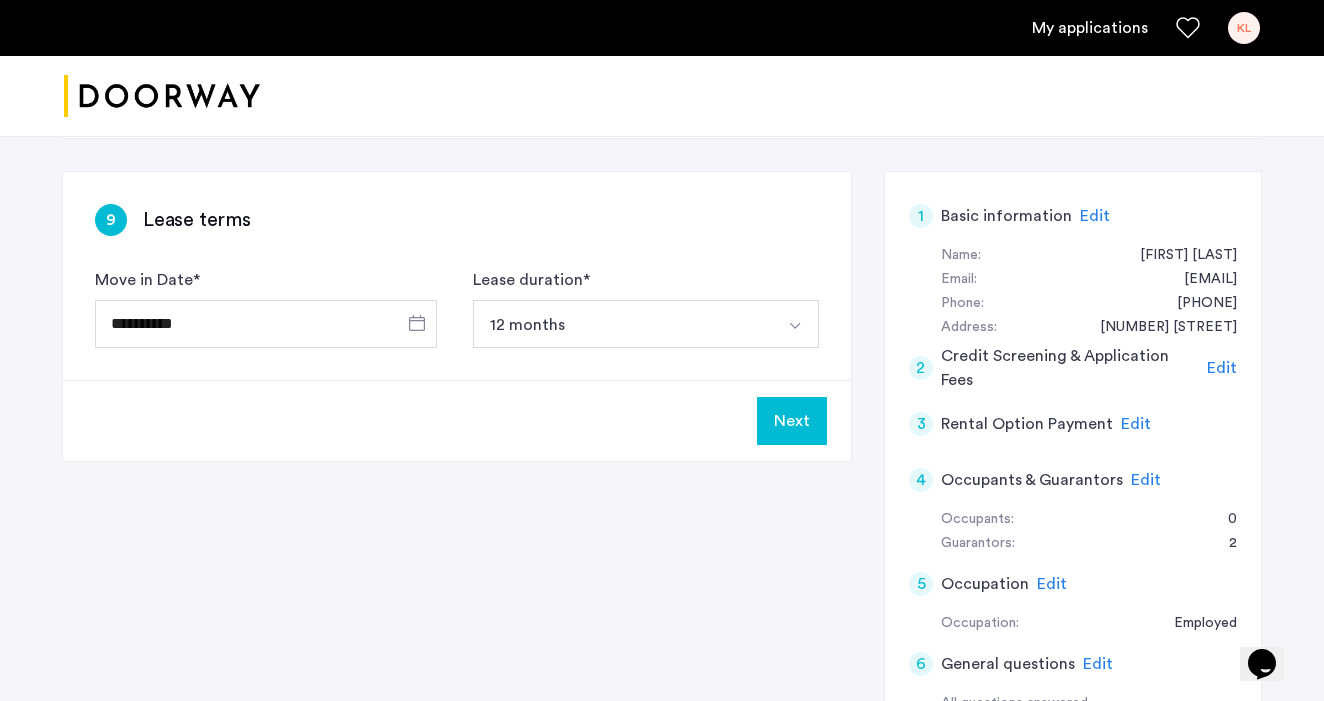scroll, scrollTop: 284, scrollLeft: 0, axis: vertical 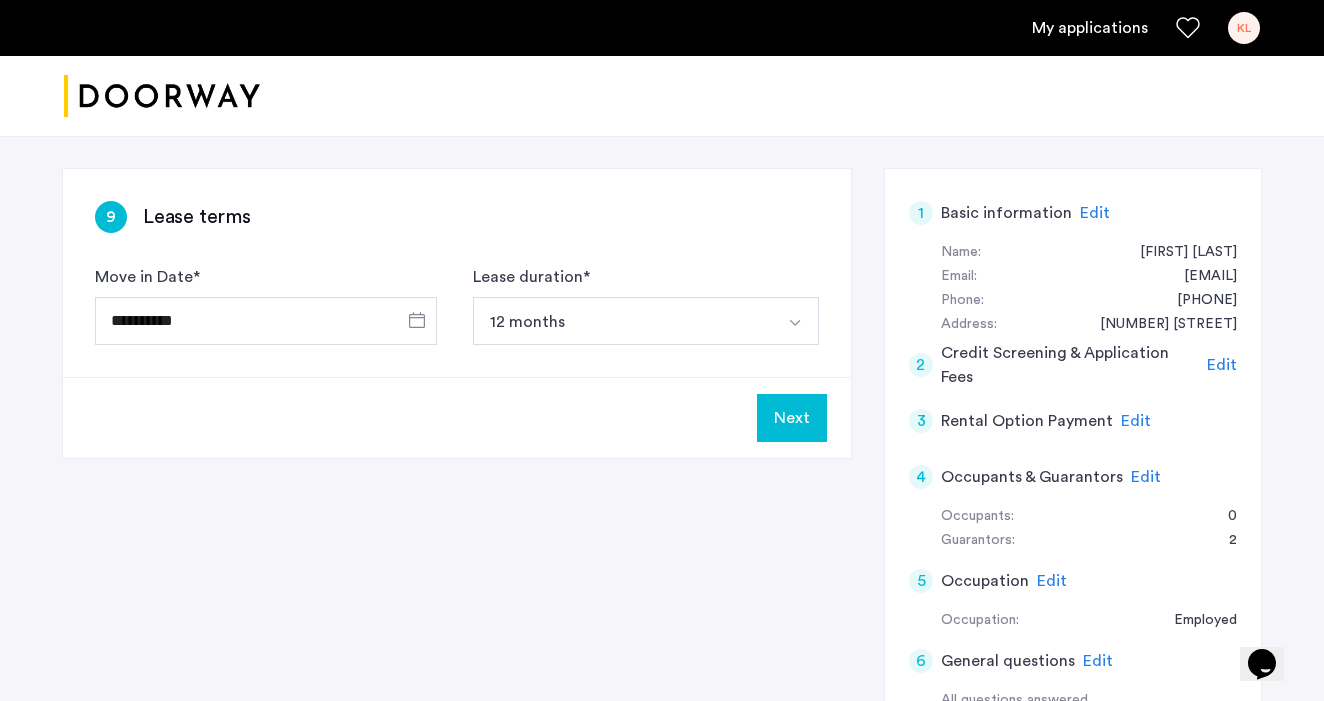 click on "Next" 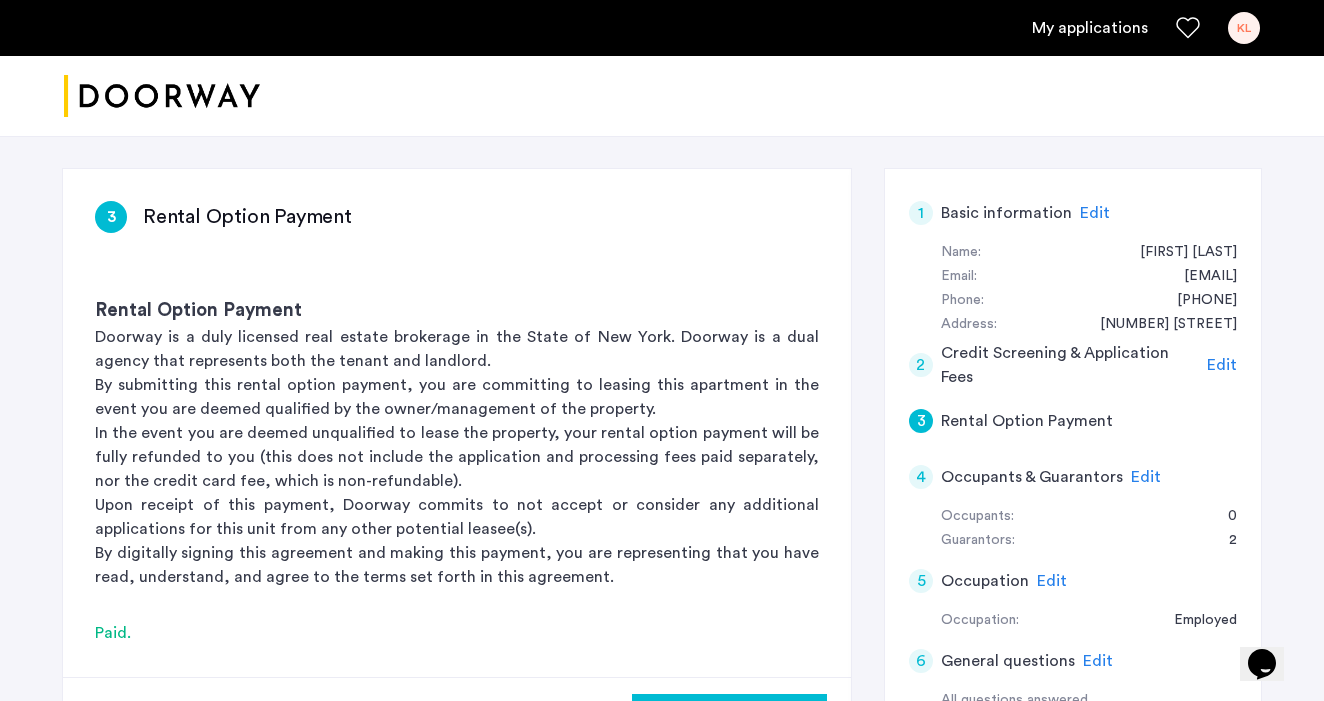 scroll, scrollTop: 0, scrollLeft: 0, axis: both 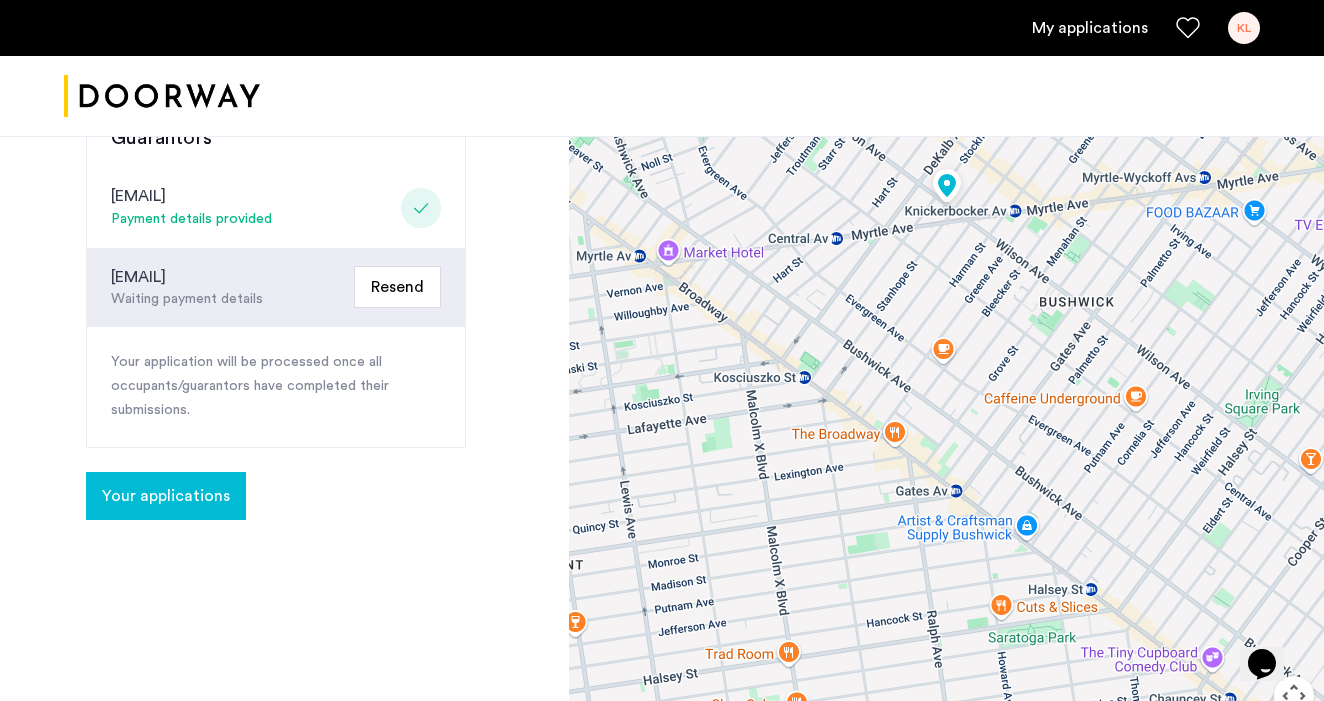 click on "Resend" 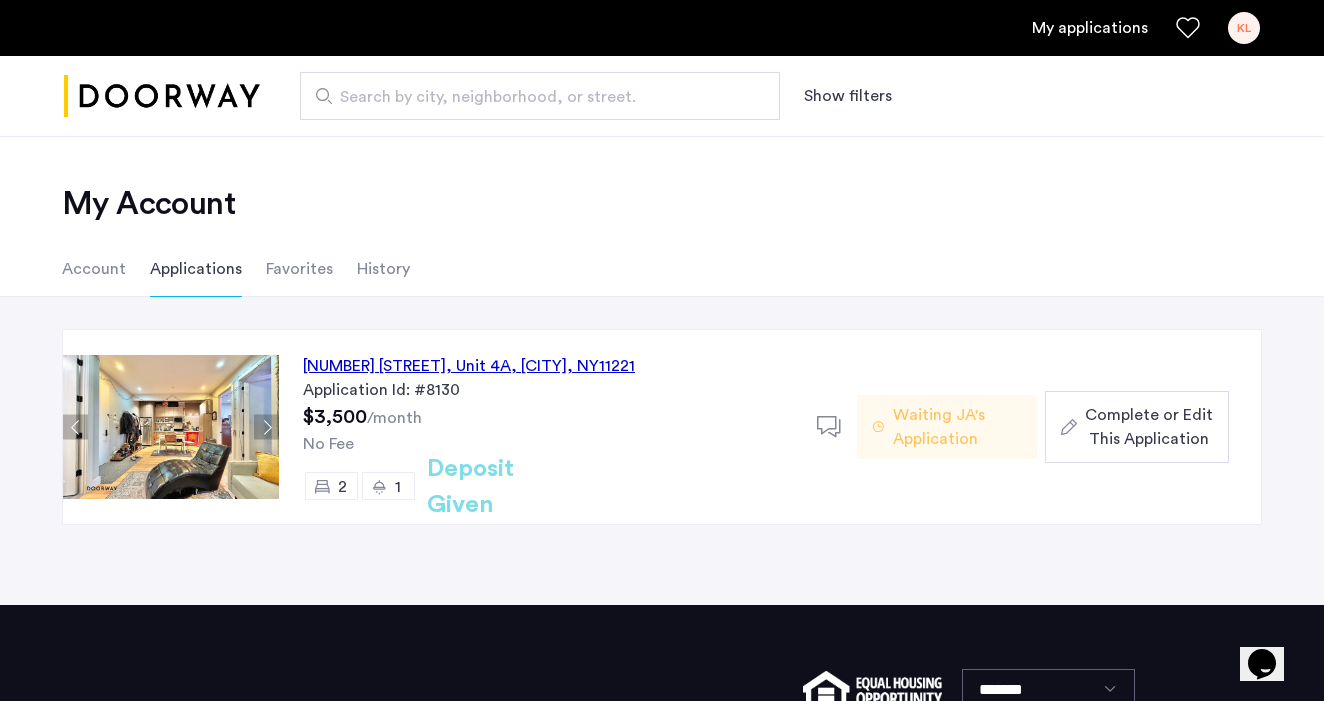 click on "Waiting JA's Application" 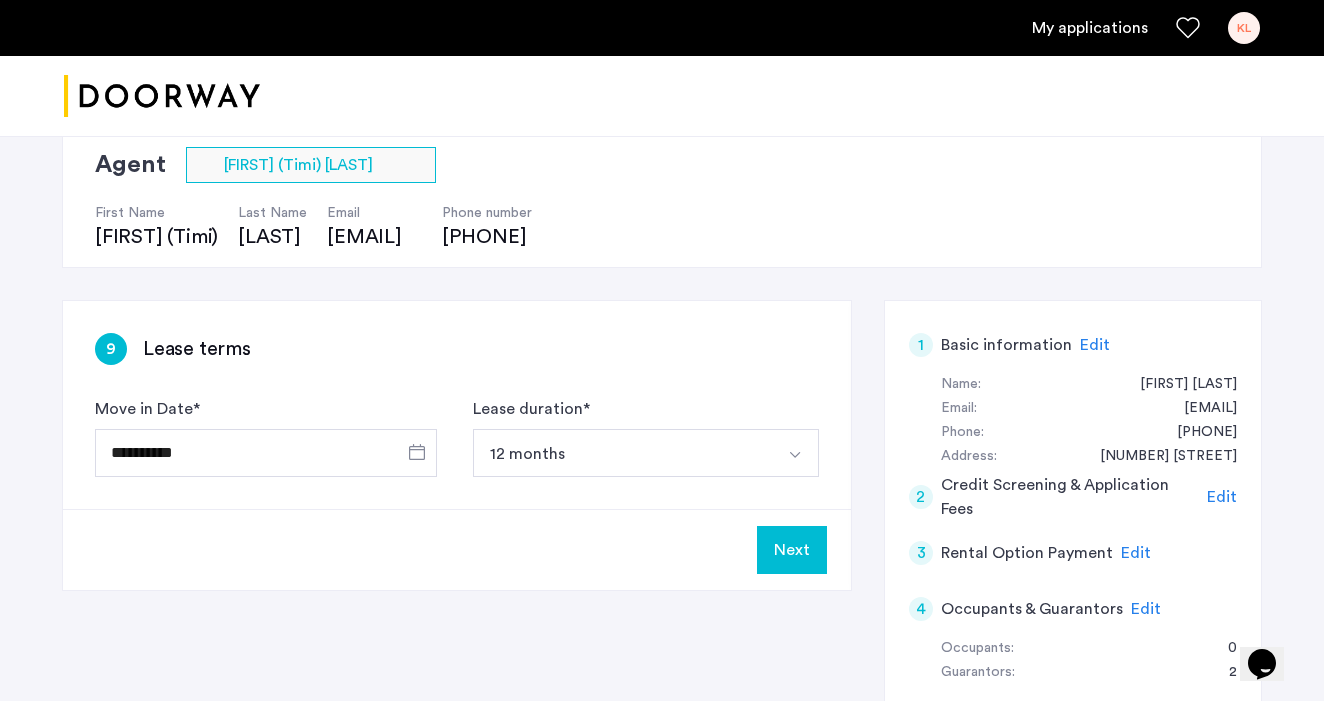 scroll, scrollTop: 151, scrollLeft: 0, axis: vertical 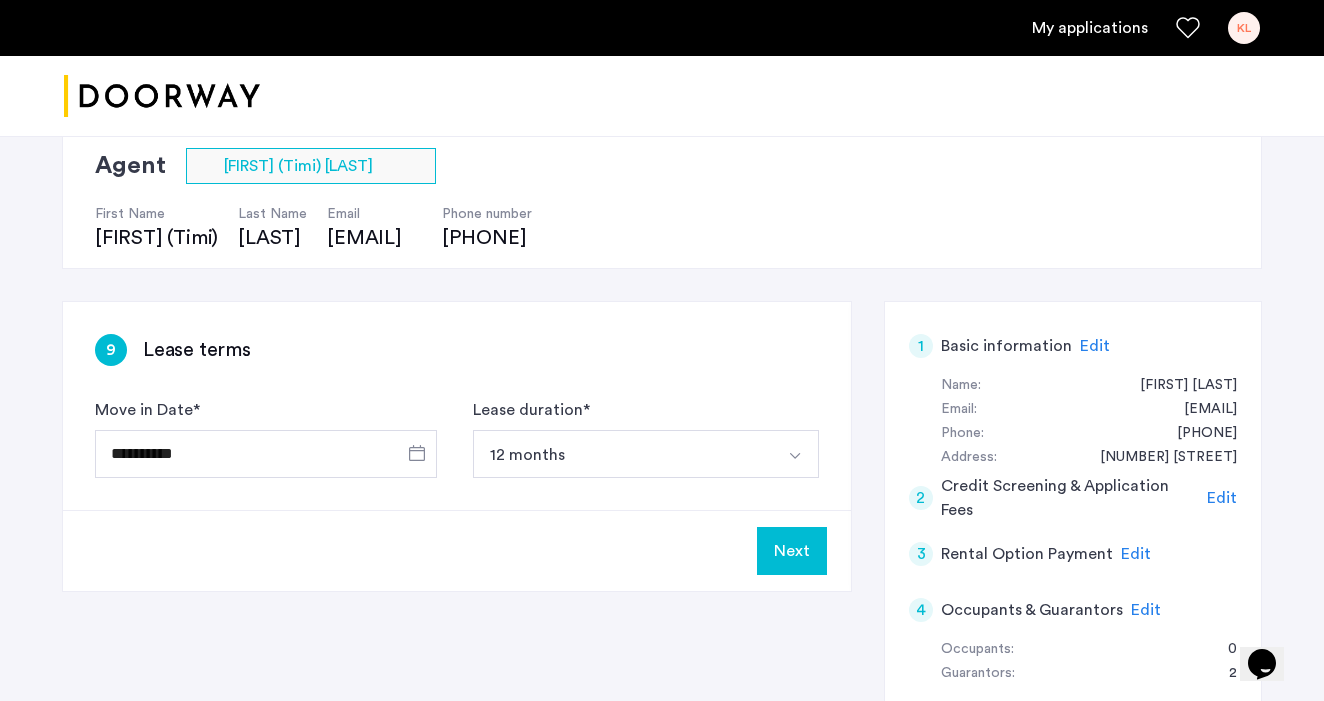 click on "Next" 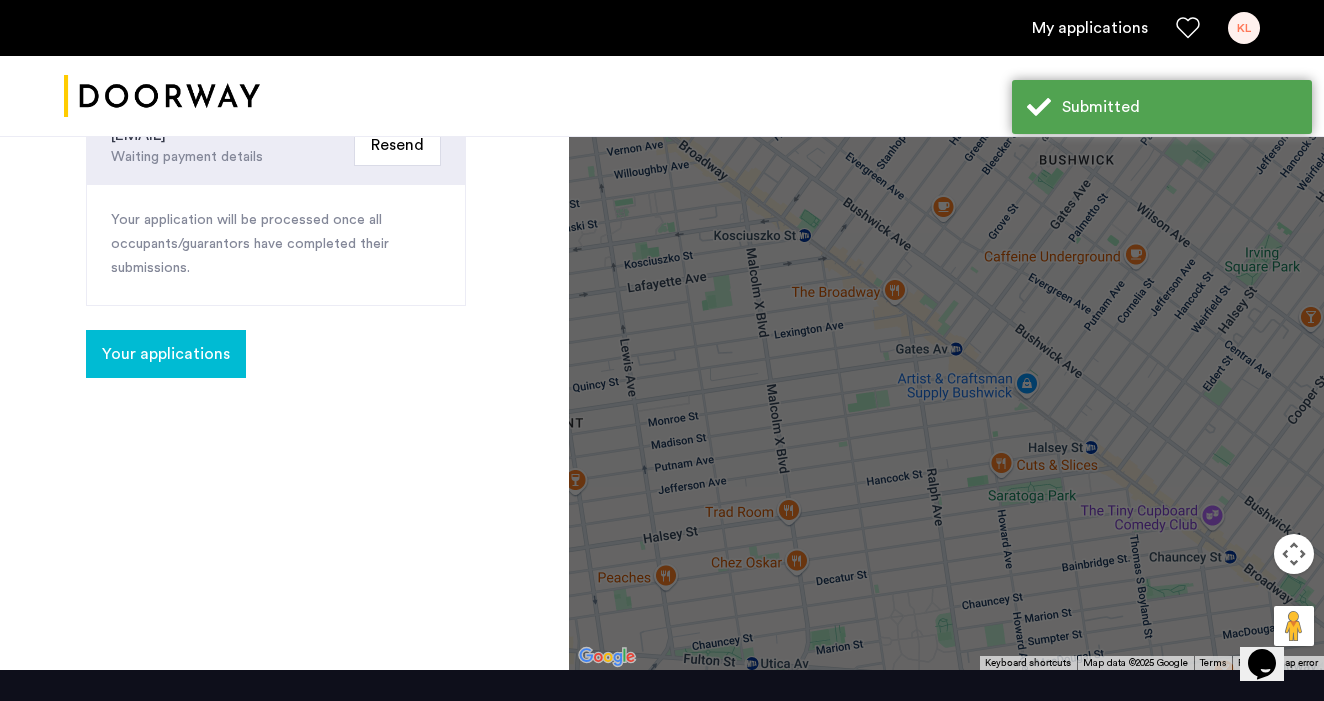 scroll, scrollTop: 668, scrollLeft: 0, axis: vertical 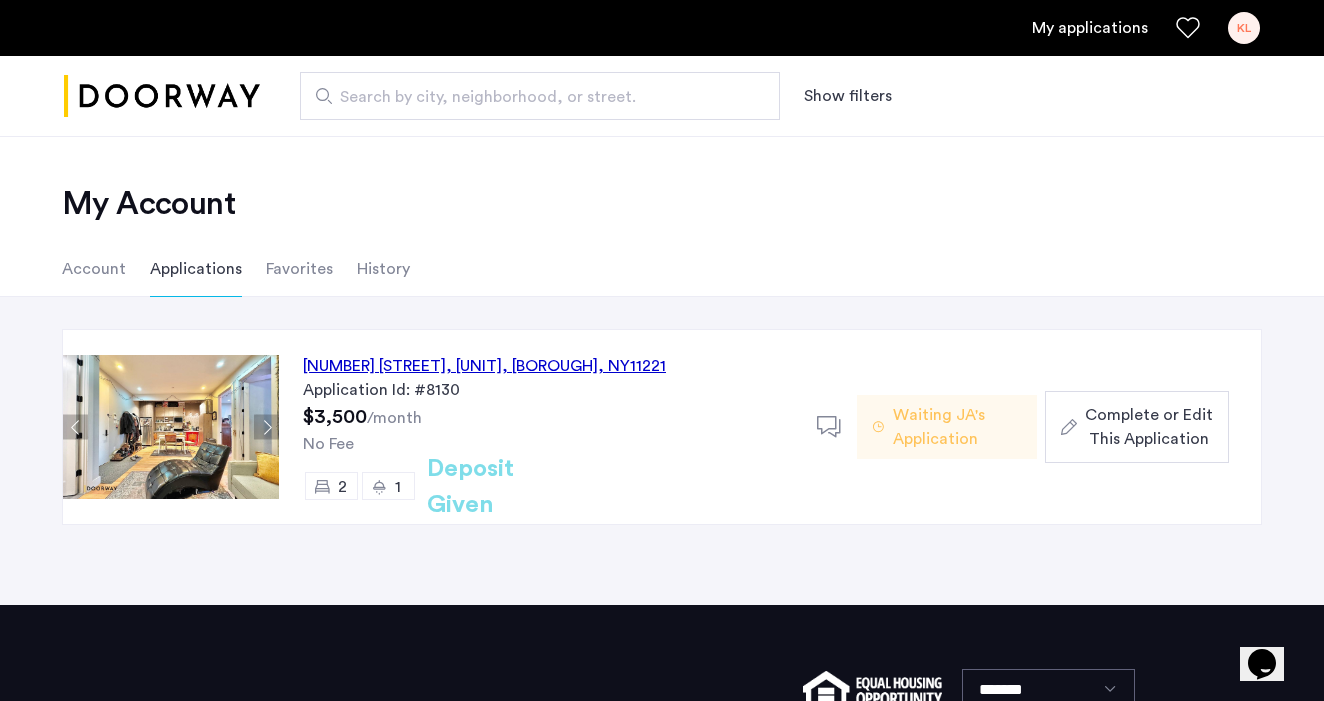 click on "KL" at bounding box center (1244, 28) 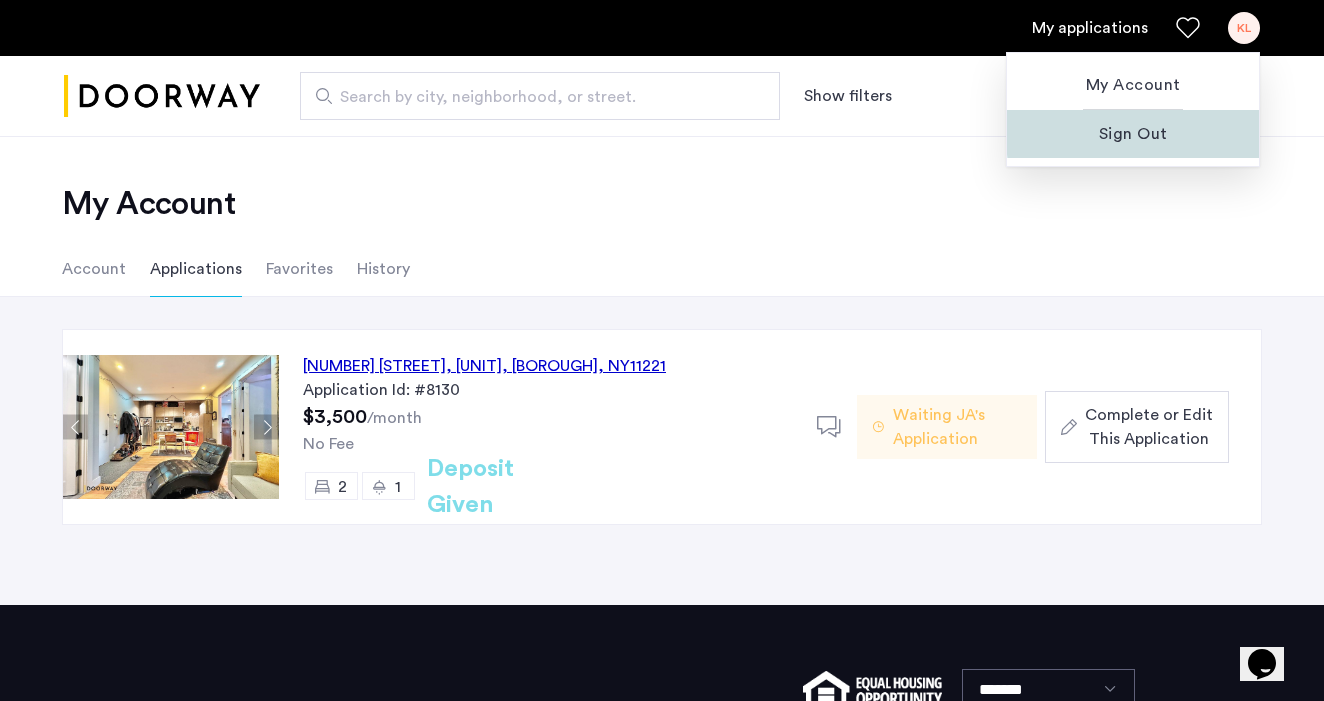 click on "Sign Out" at bounding box center [1133, 134] 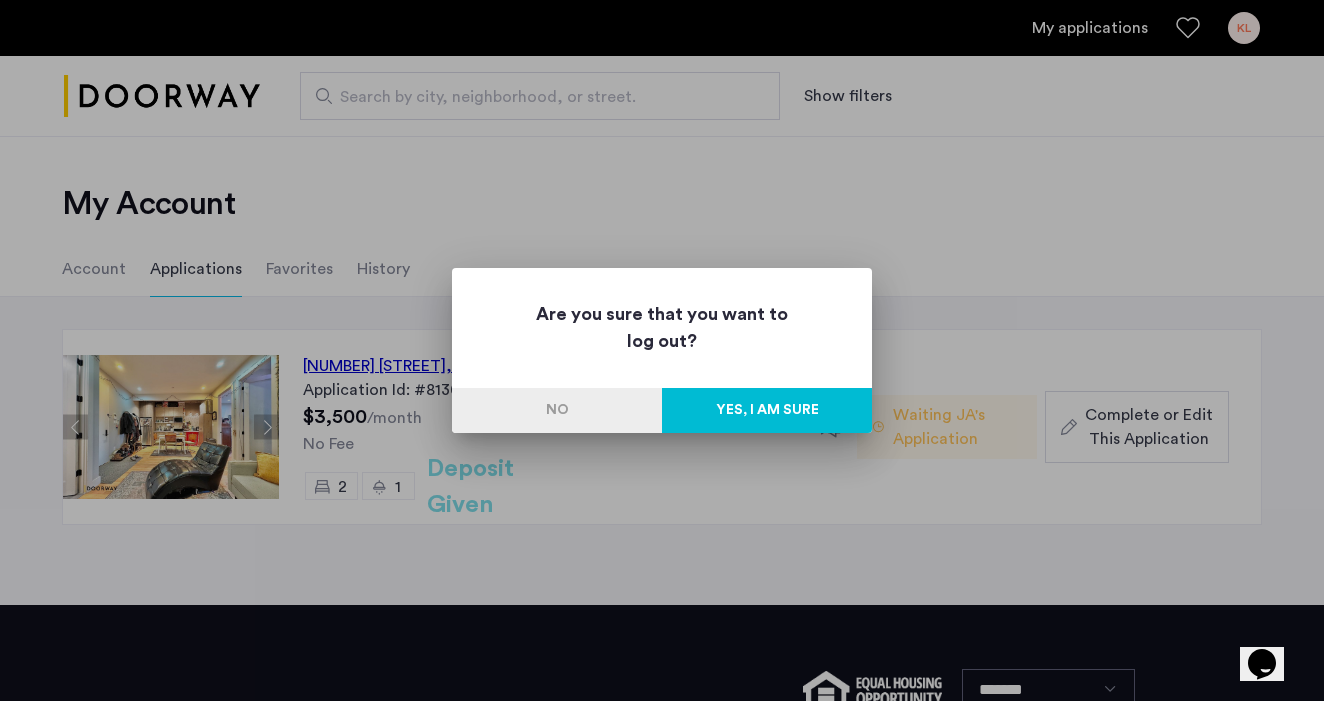 click on "Yes, I am sure" at bounding box center [767, 410] 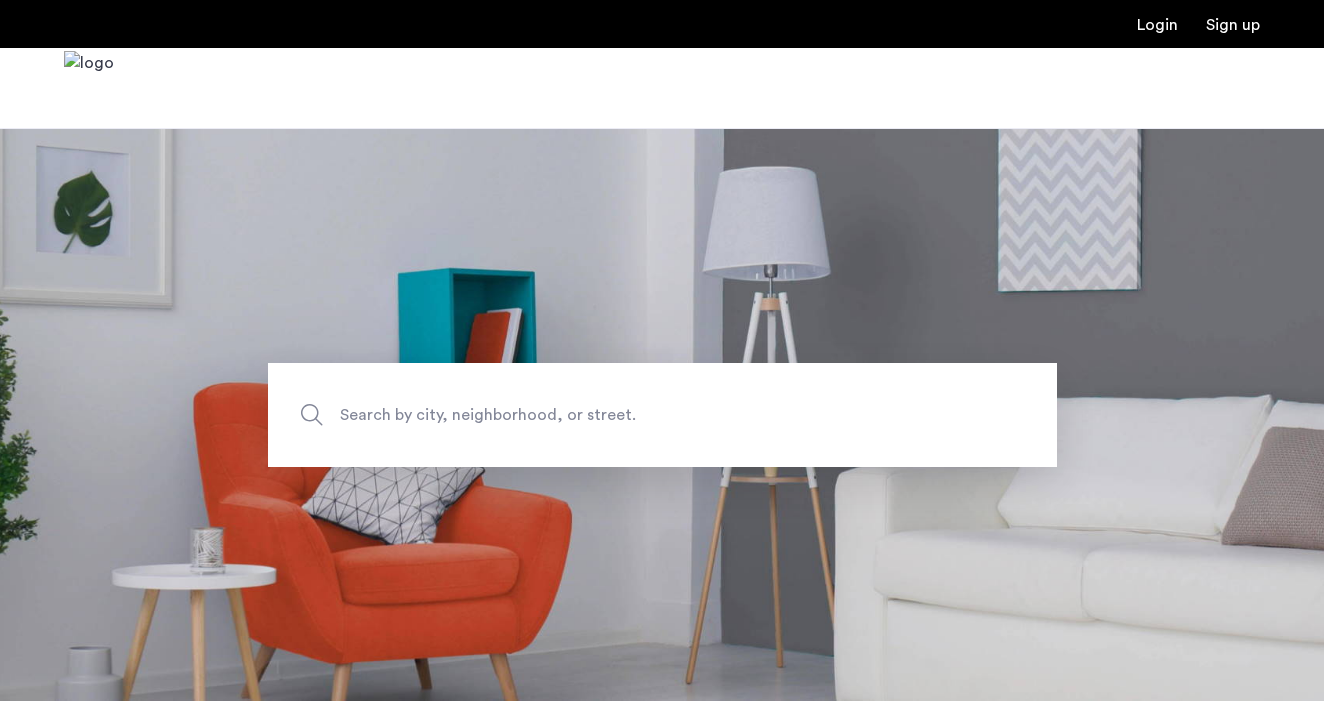 scroll, scrollTop: 0, scrollLeft: 0, axis: both 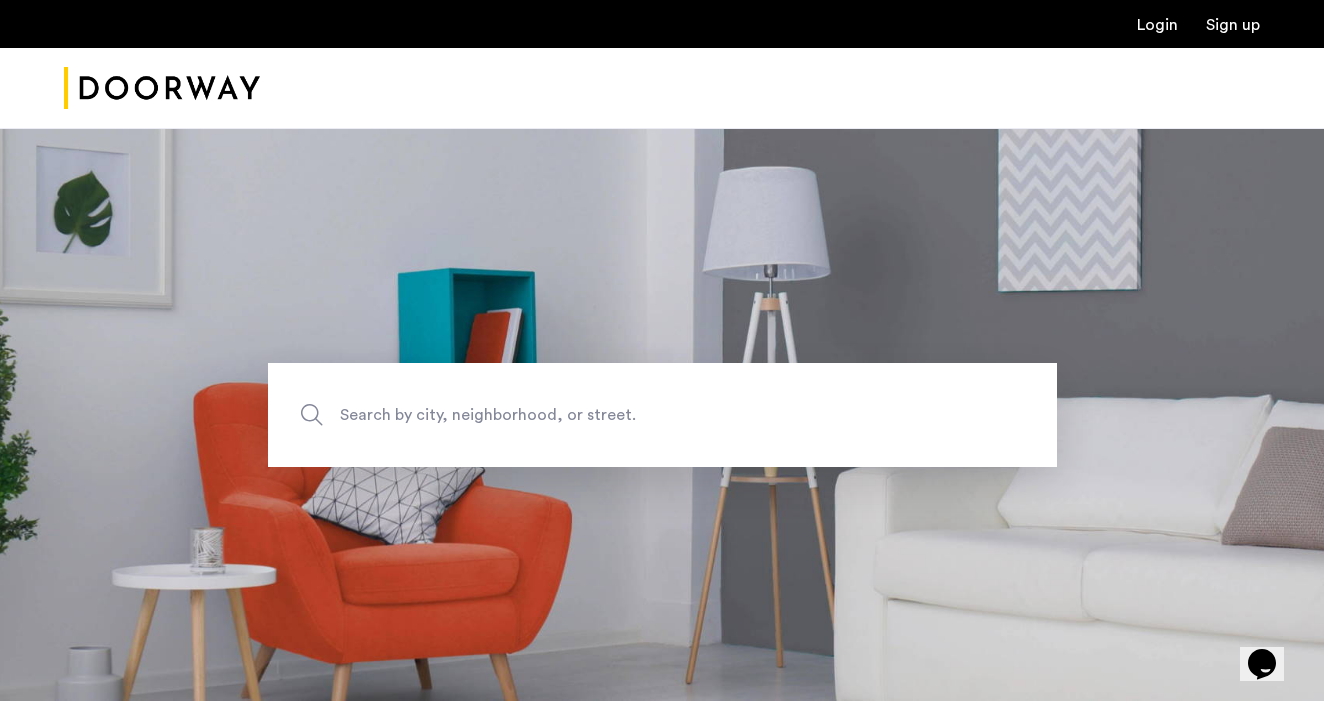 click on "Login" at bounding box center [1157, 25] 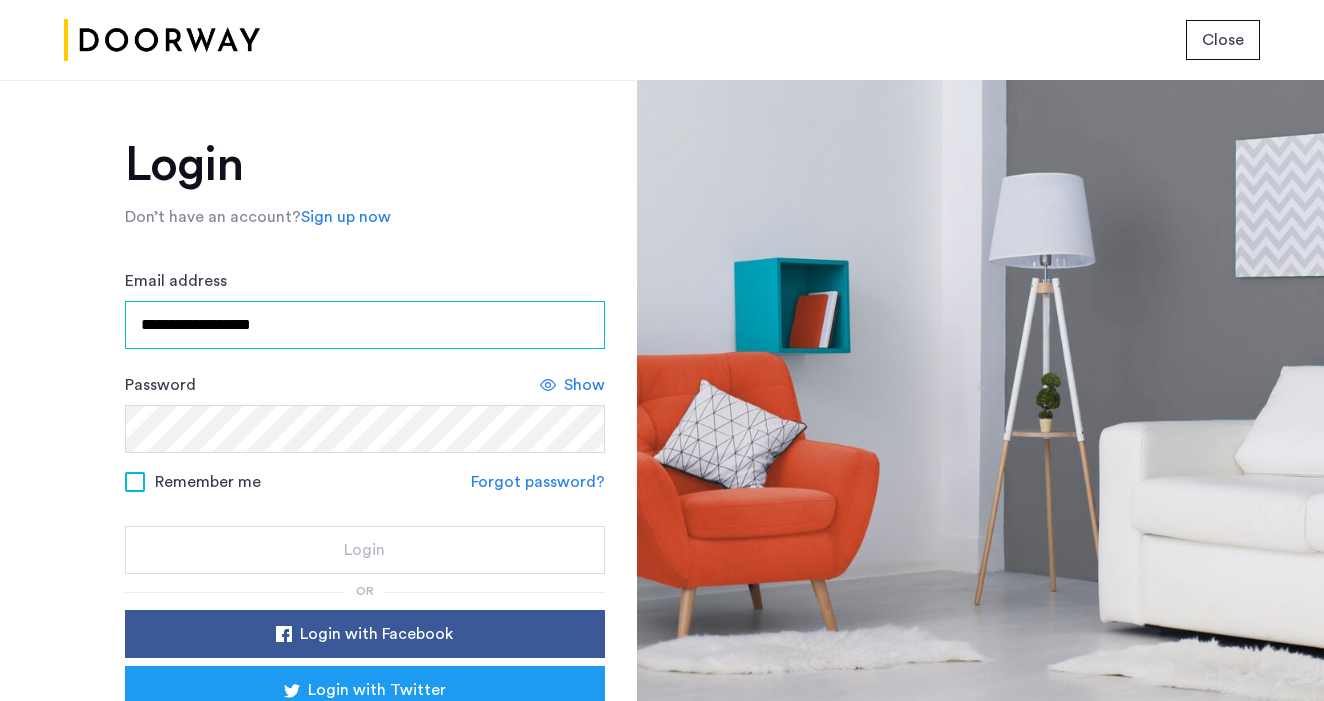 click on "**********" at bounding box center (365, 325) 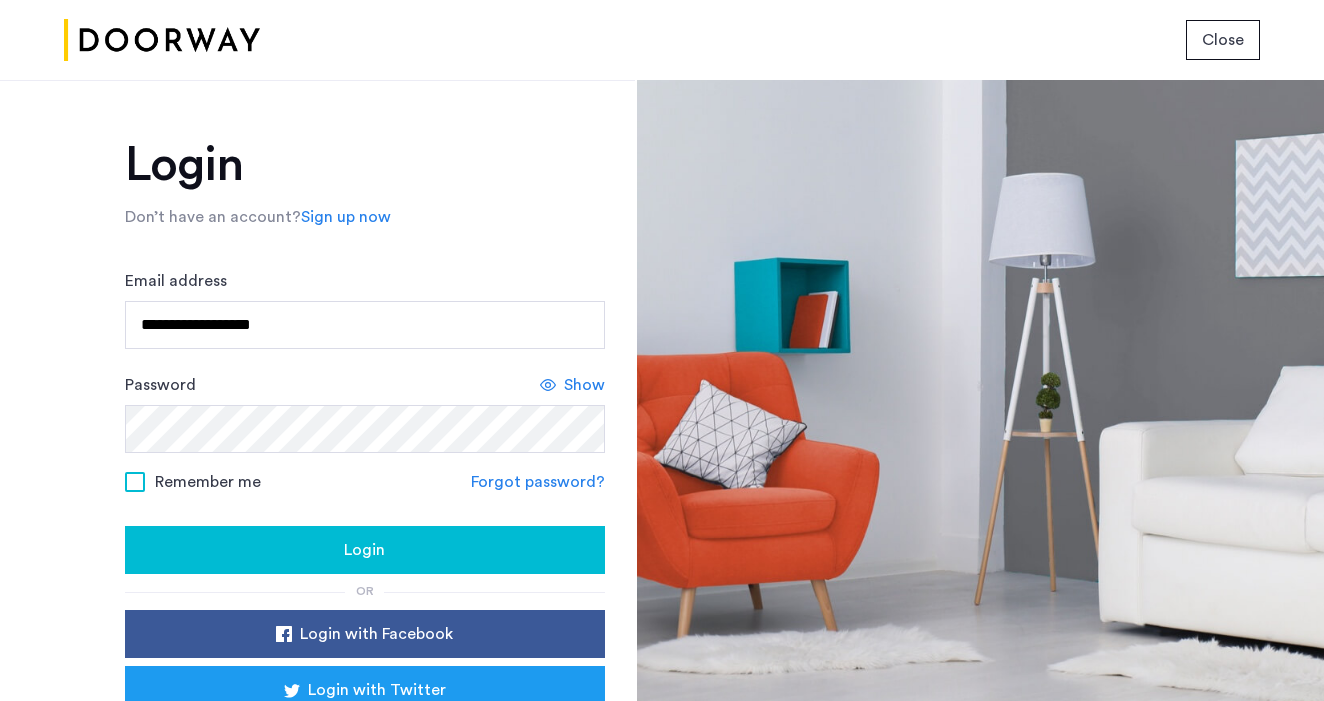 click on "Show" 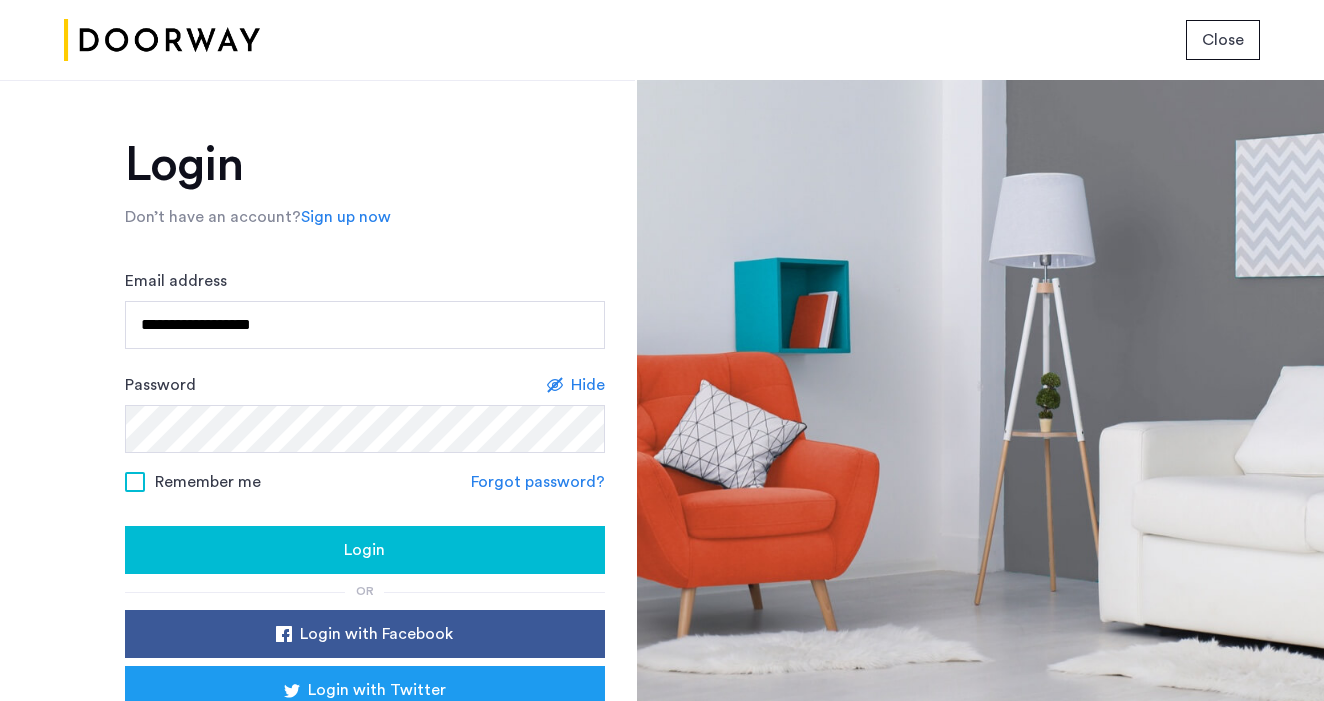 click 